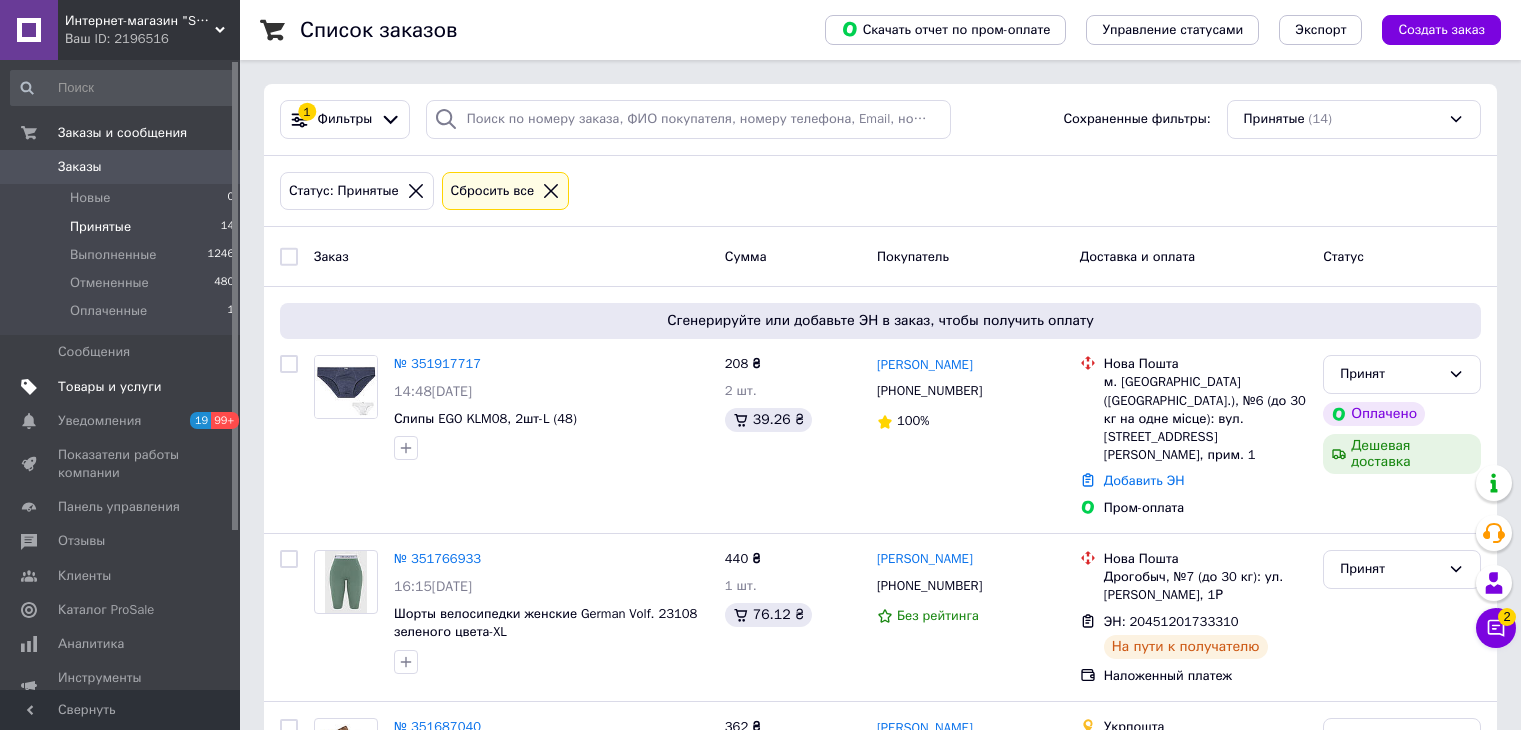 scroll, scrollTop: 0, scrollLeft: 0, axis: both 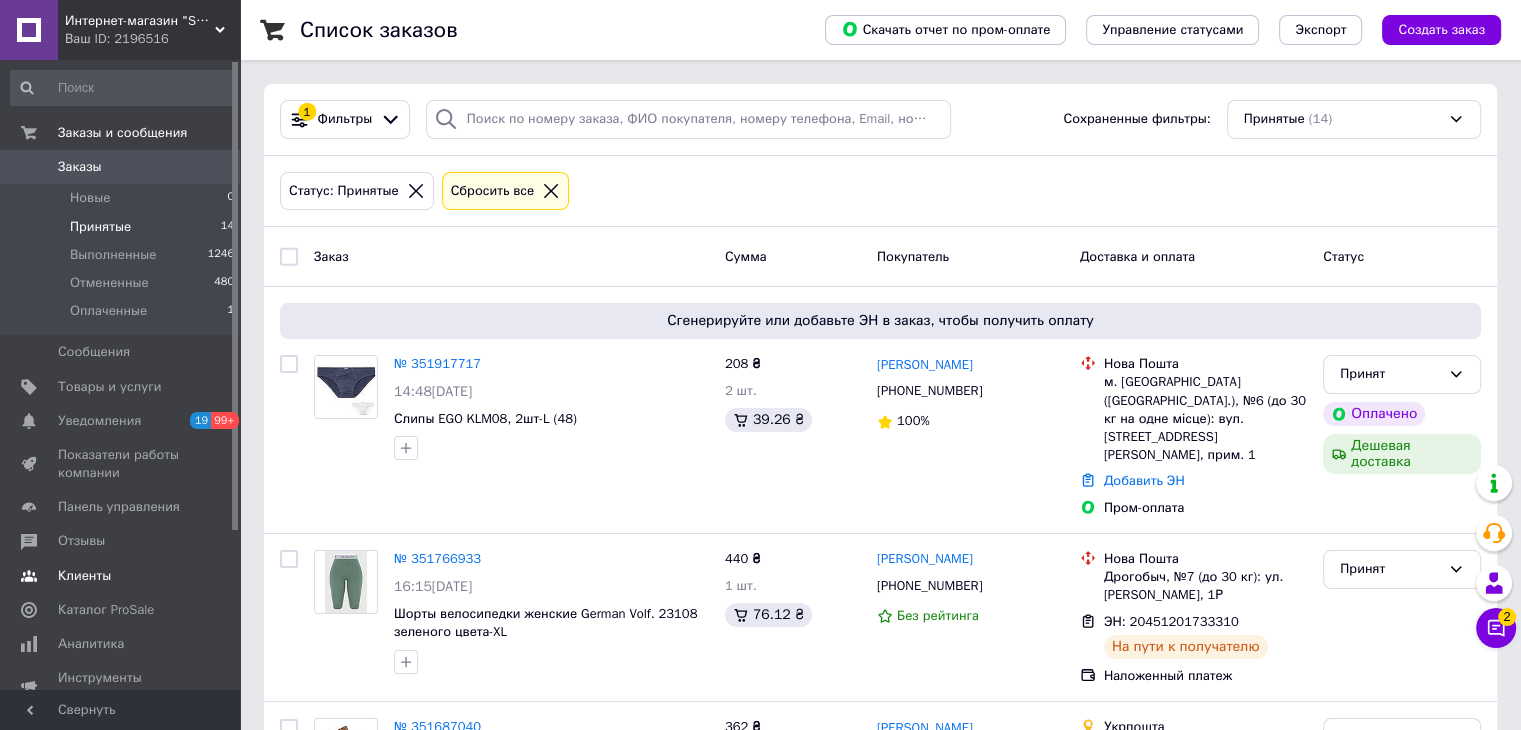 click on "Отзывы" at bounding box center (81, 541) 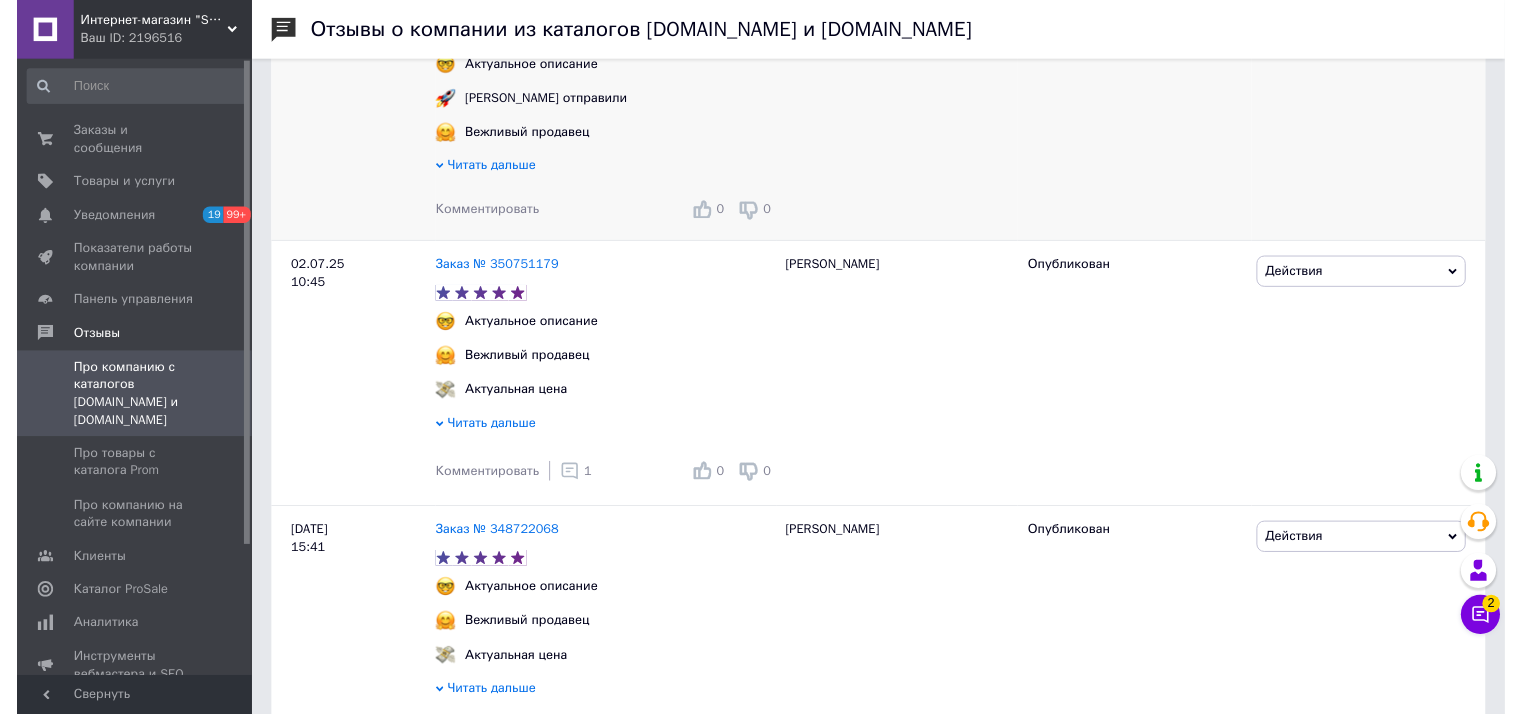 scroll, scrollTop: 600, scrollLeft: 0, axis: vertical 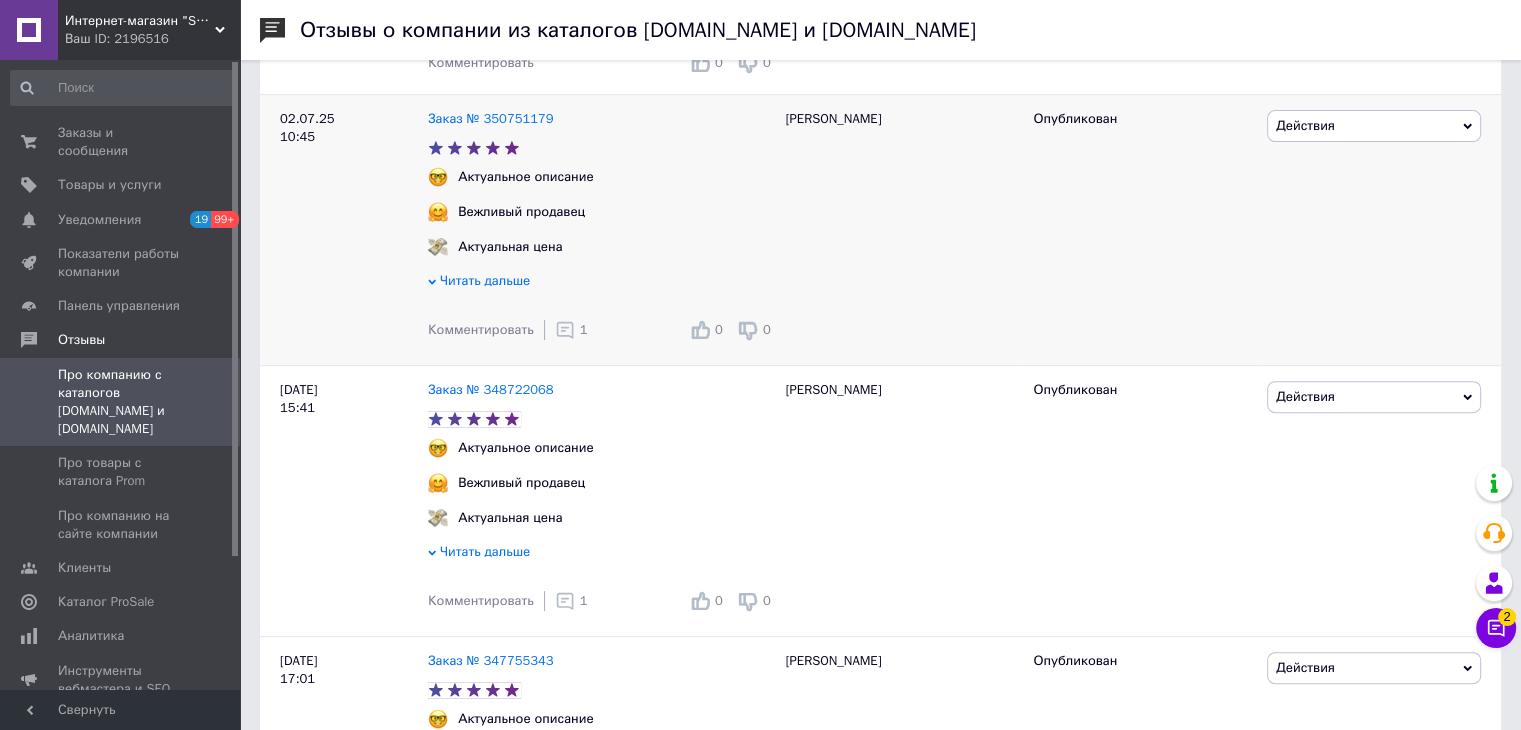 click on "1" at bounding box center [571, 330] 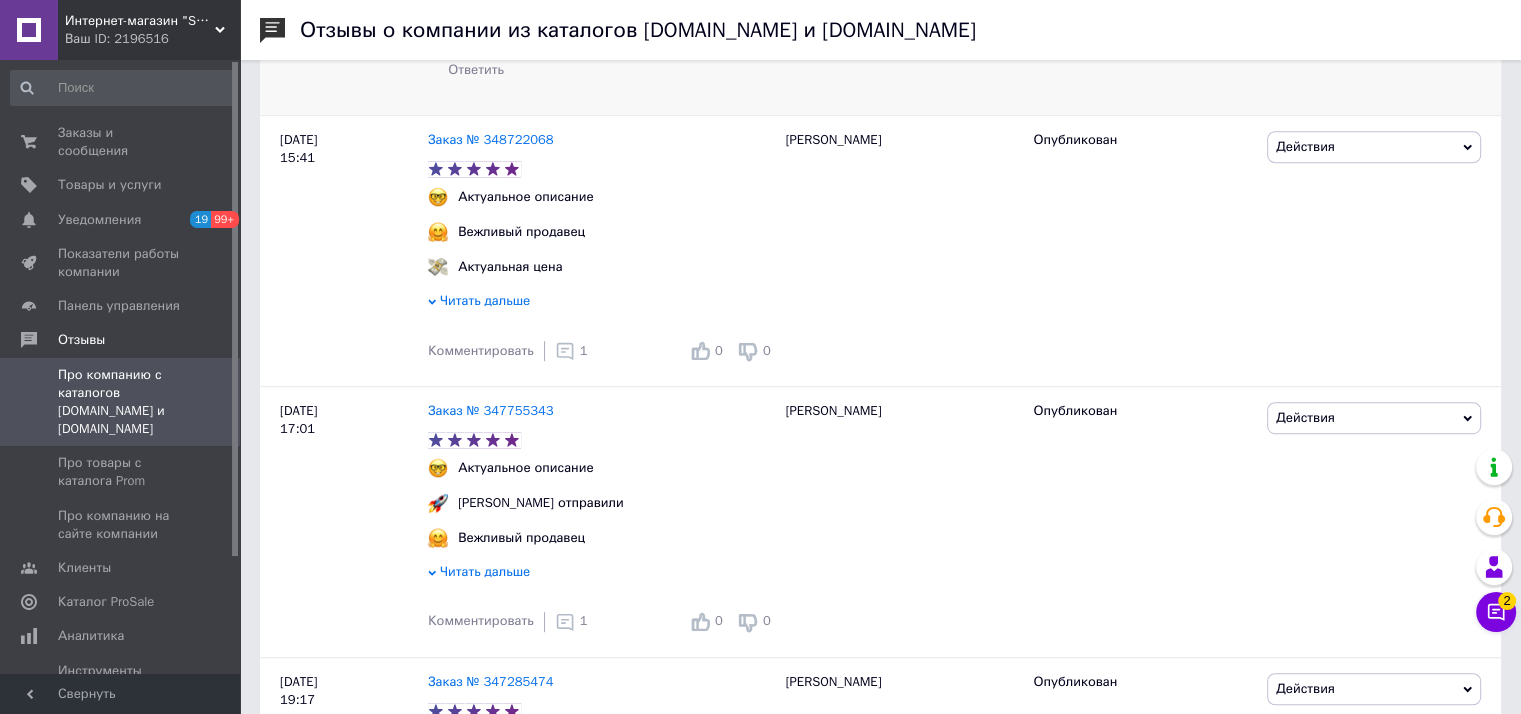 scroll, scrollTop: 1100, scrollLeft: 0, axis: vertical 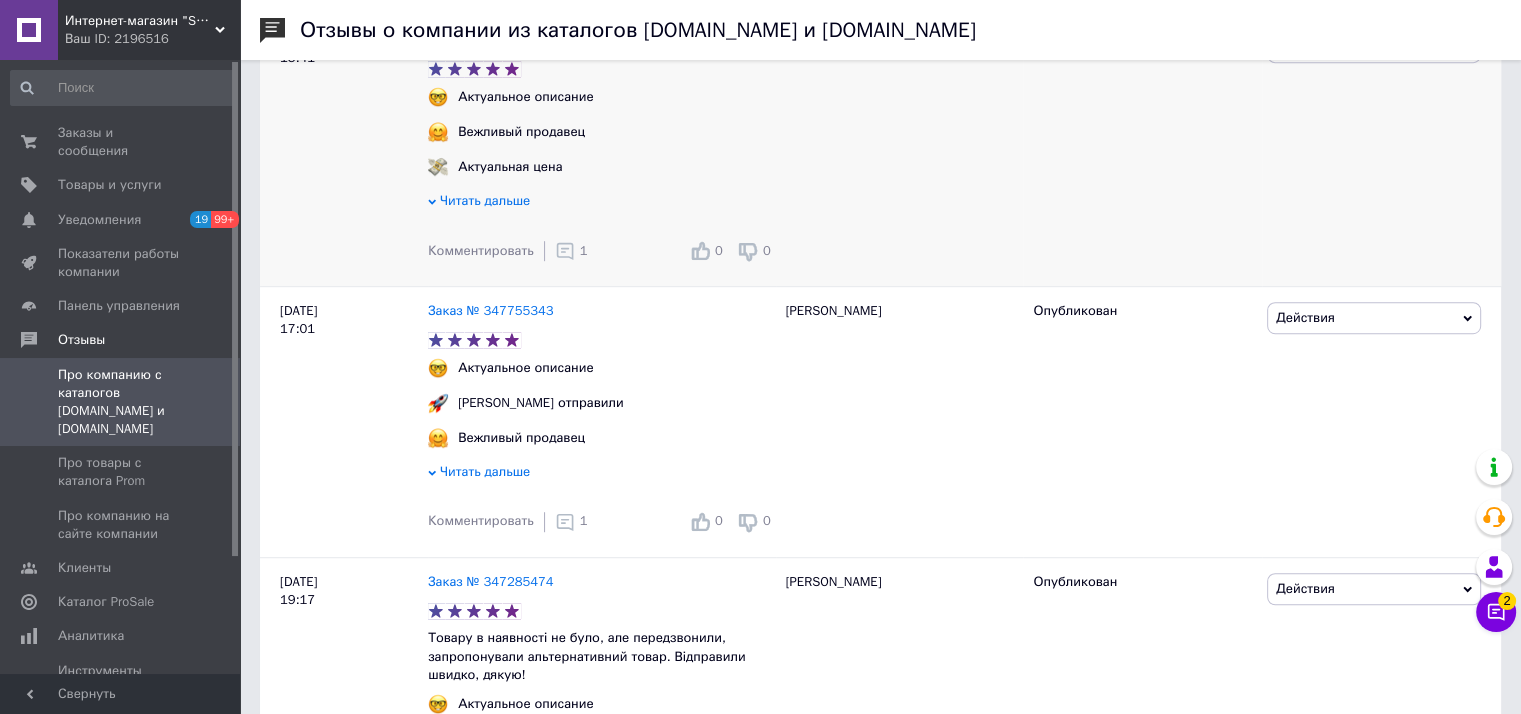 click 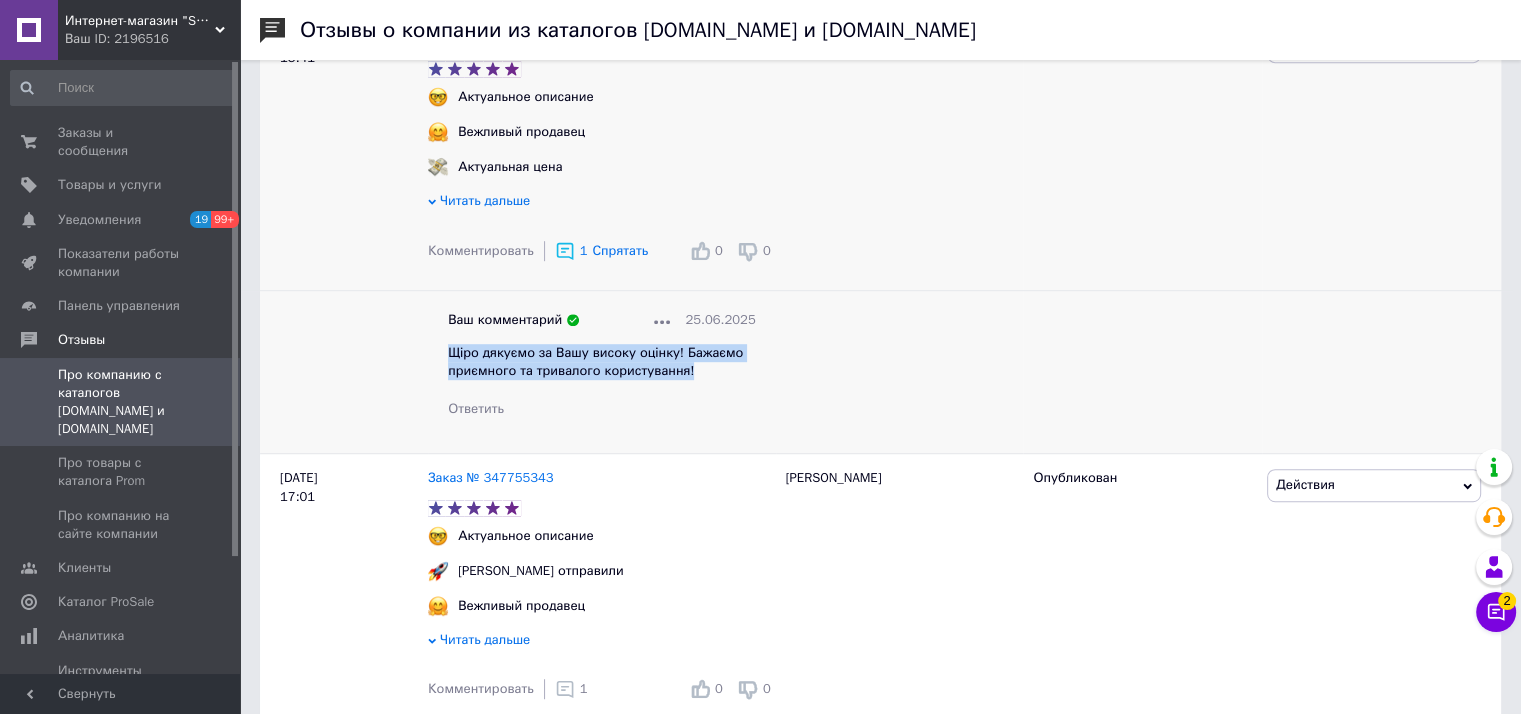 drag, startPoint x: 450, startPoint y: 363, endPoint x: 716, endPoint y: 389, distance: 267.26767 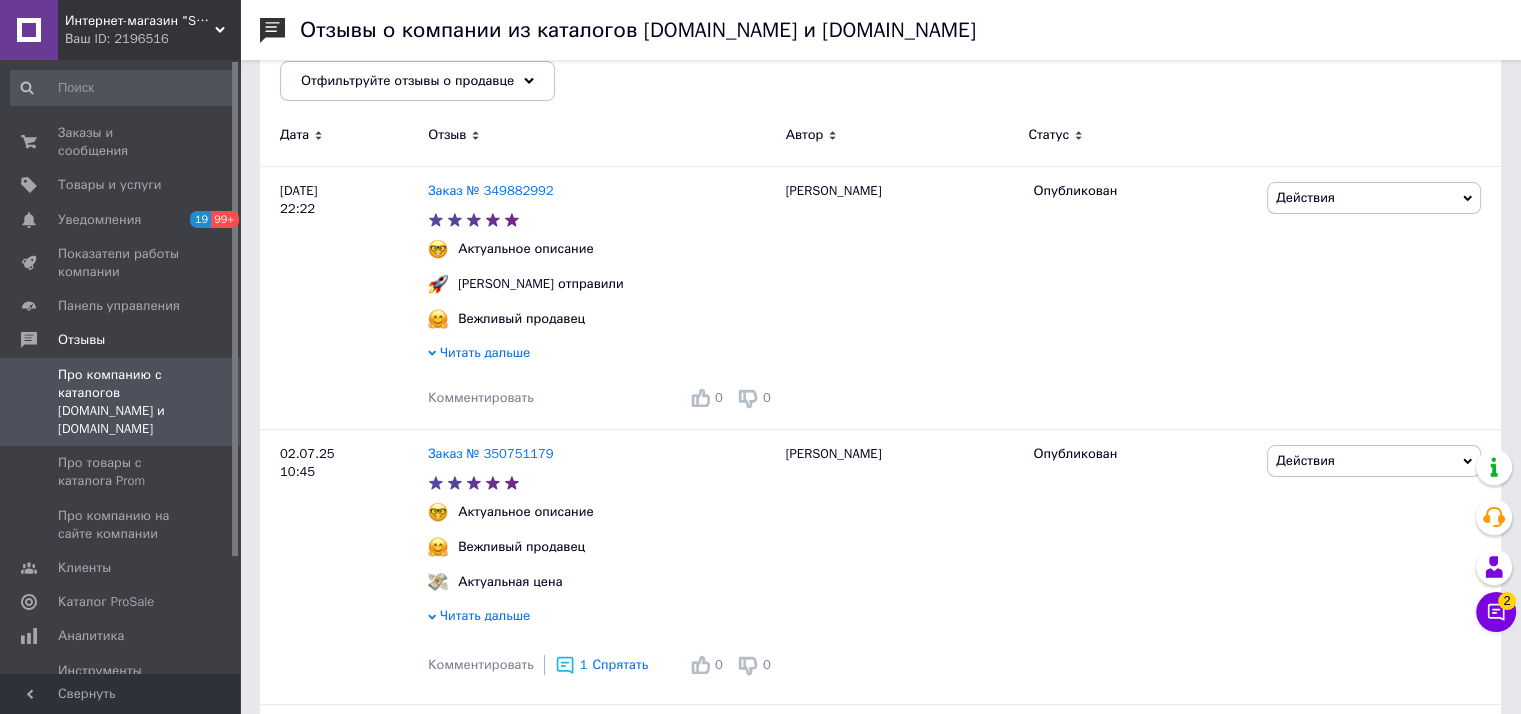 scroll, scrollTop: 300, scrollLeft: 0, axis: vertical 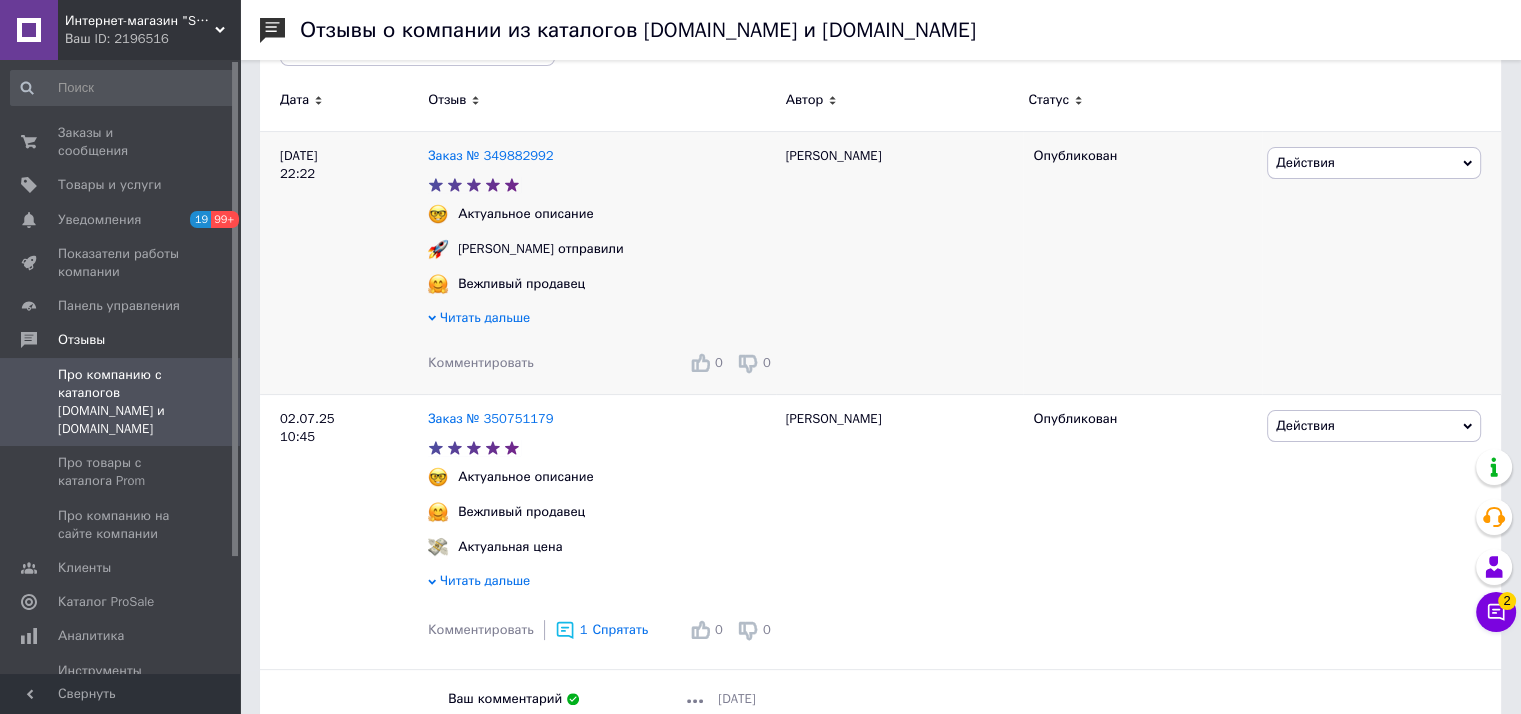 click on "Комментировать" at bounding box center (481, 362) 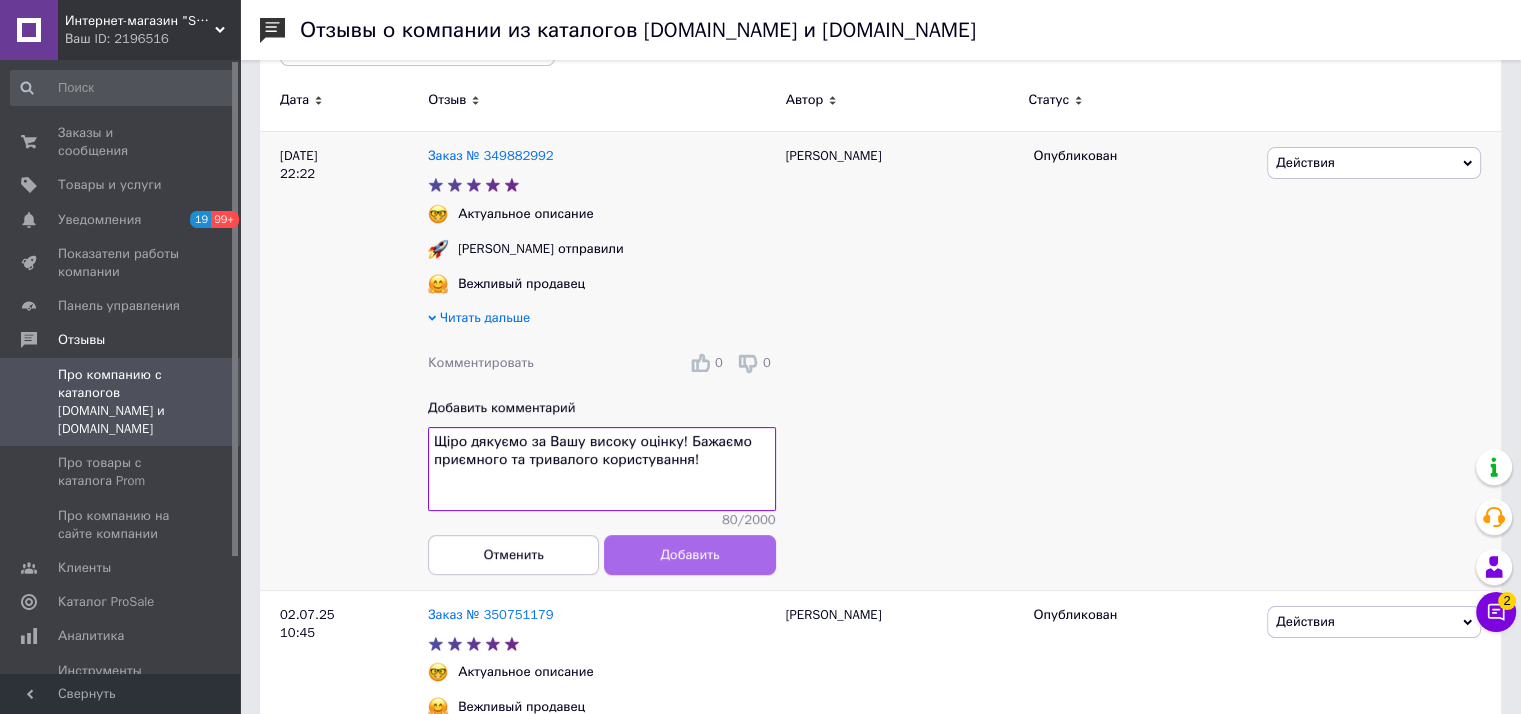 type on "Щіро дякуємо за Вашу високу оцінку! Бажаємо приємного та тривалого користування!" 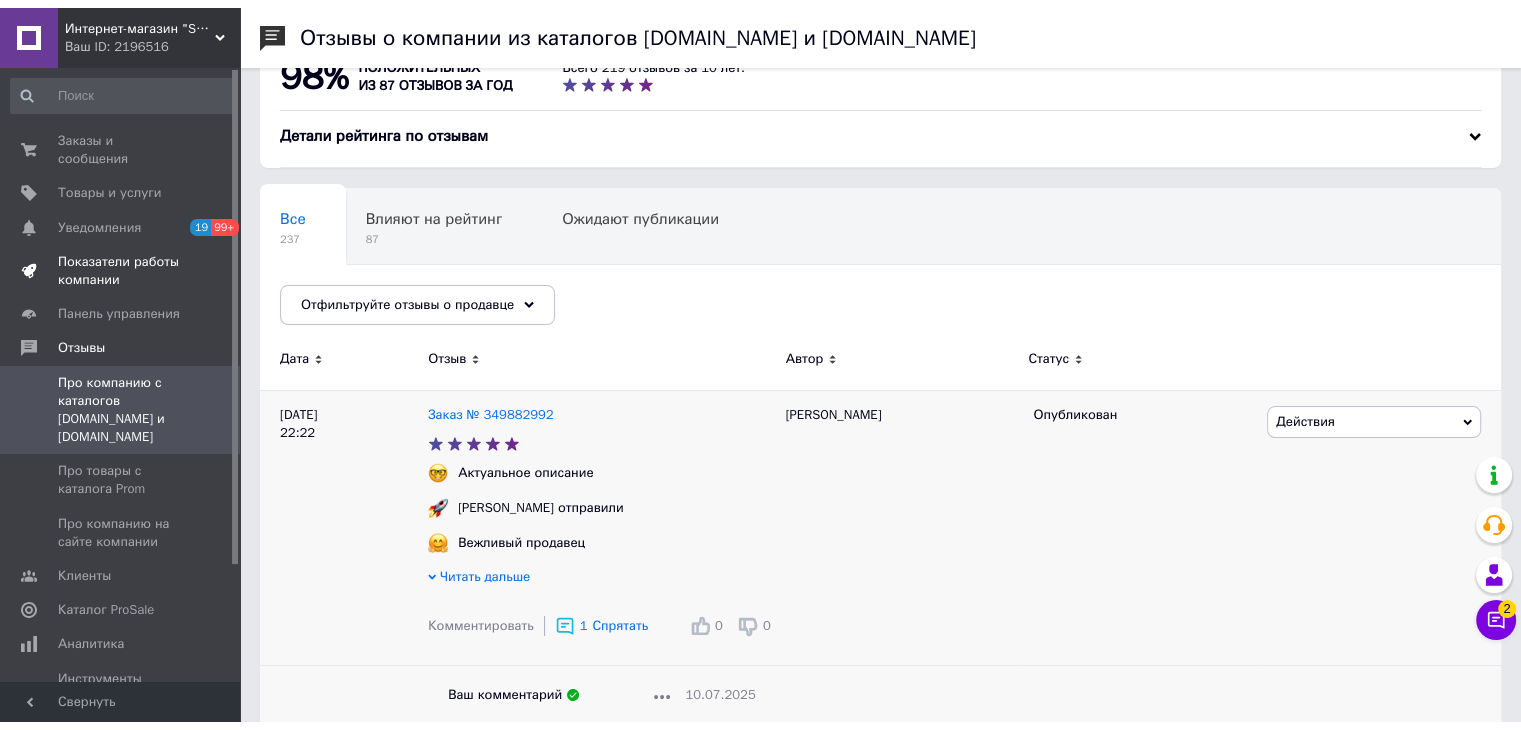 scroll, scrollTop: 0, scrollLeft: 0, axis: both 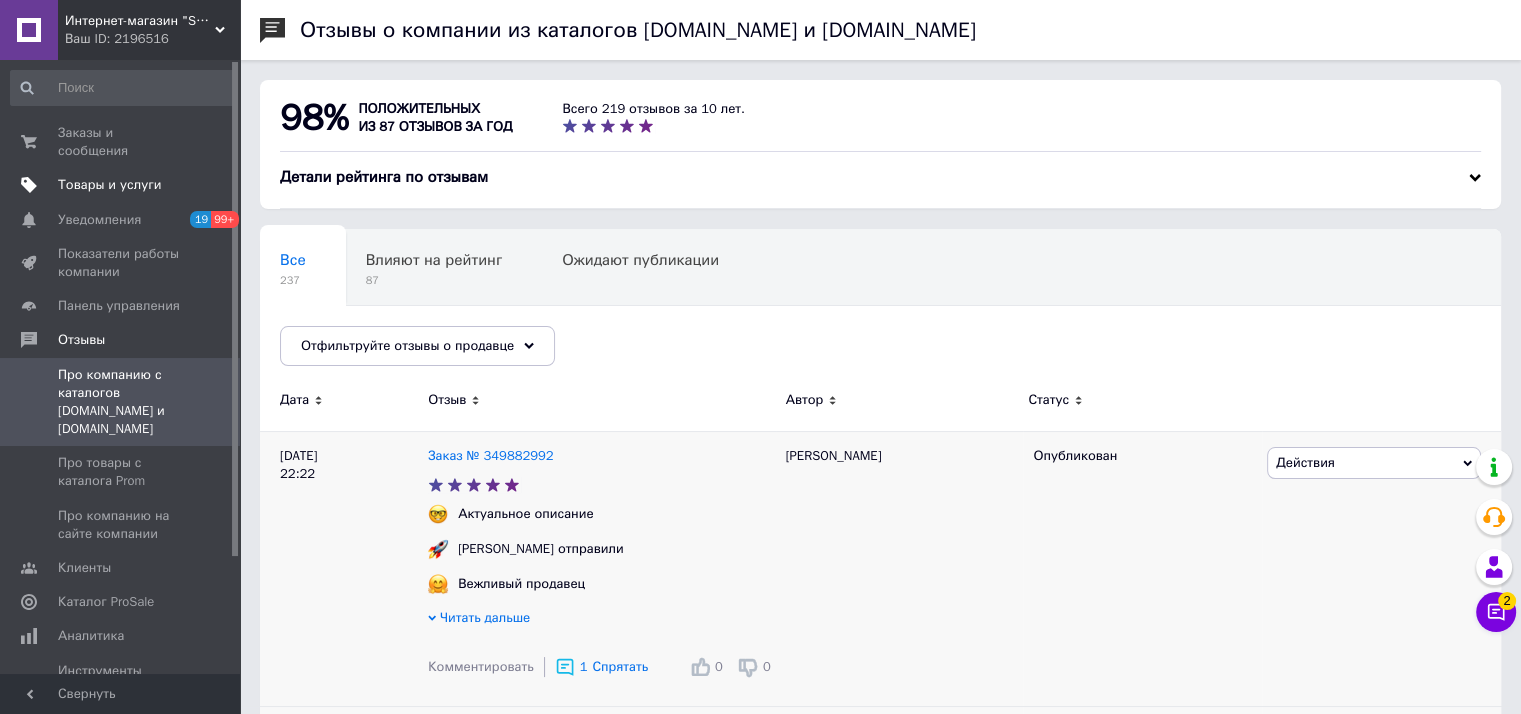 click on "Товары и услуги" at bounding box center [110, 185] 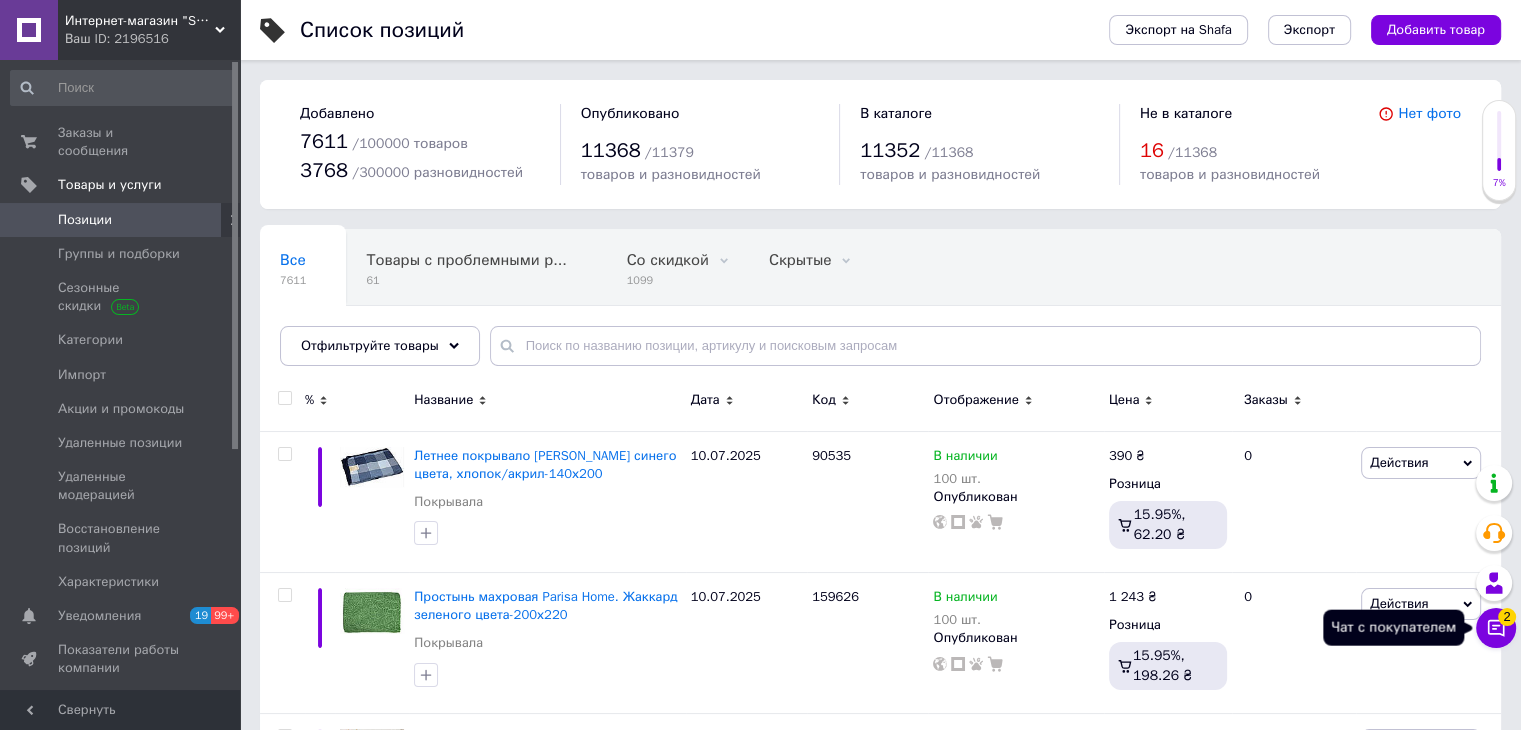 click 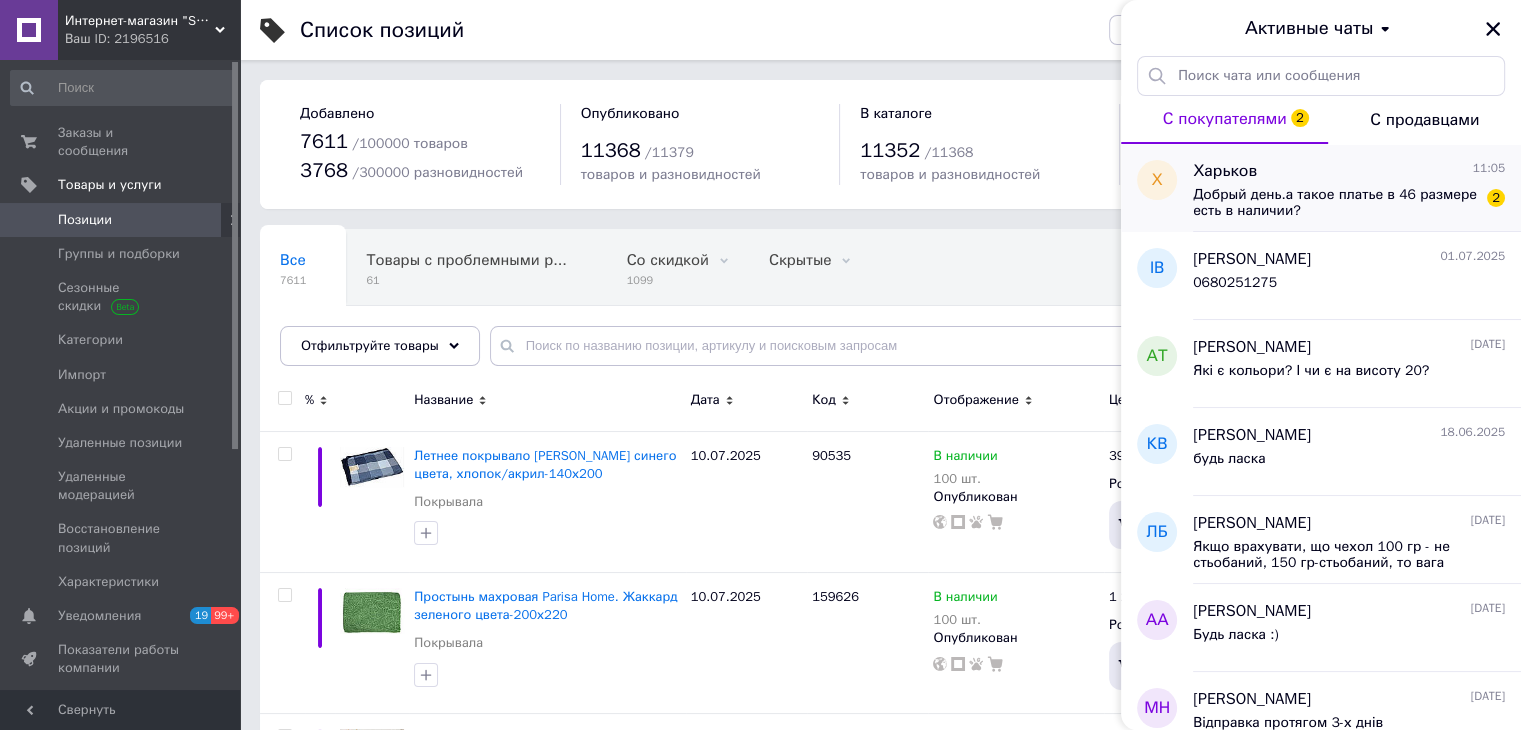 click on "Добрый день.а такое платье в 46 размере есть в наличии?" at bounding box center [1335, 203] 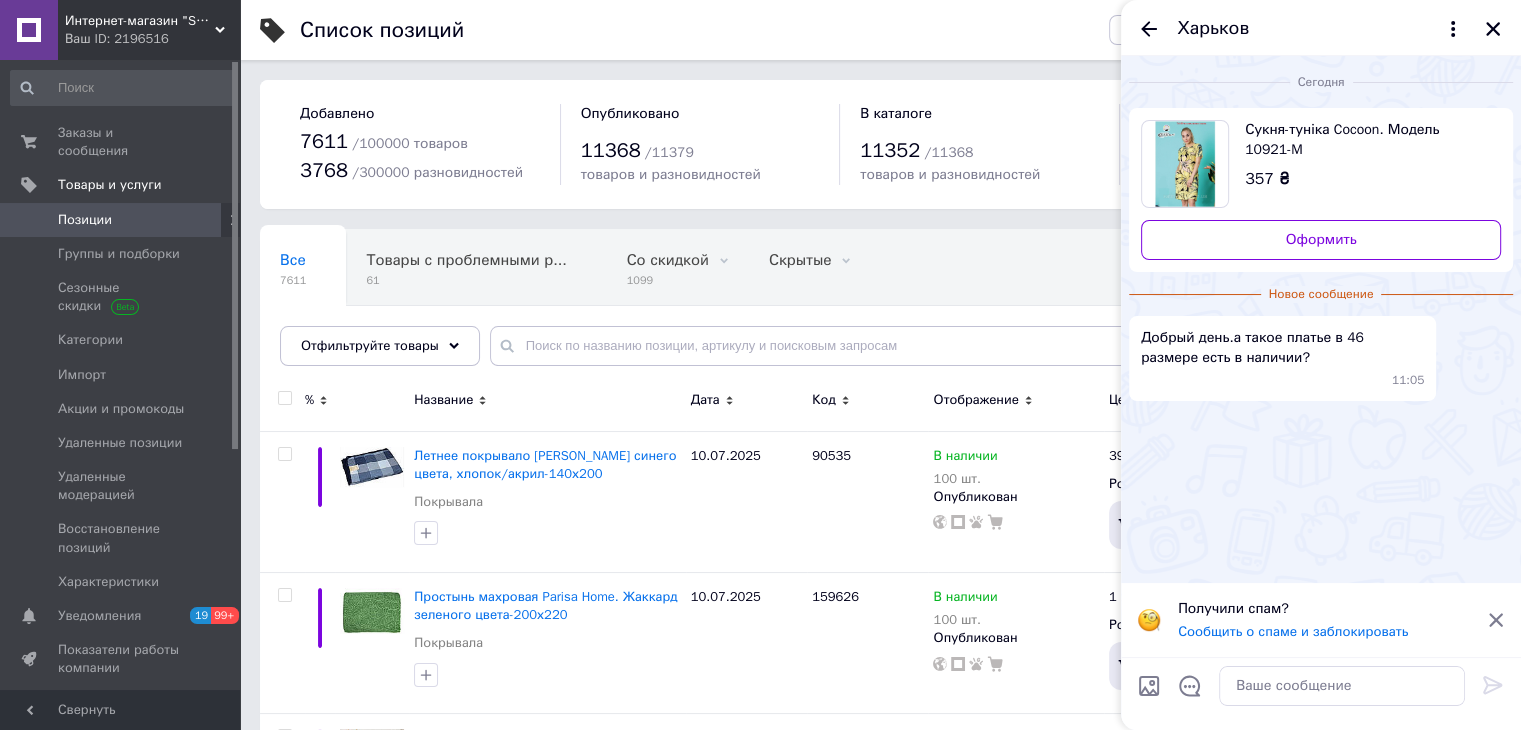click on "Сукня-туніка Cocoon. Модель 10921-M" at bounding box center (1365, 140) 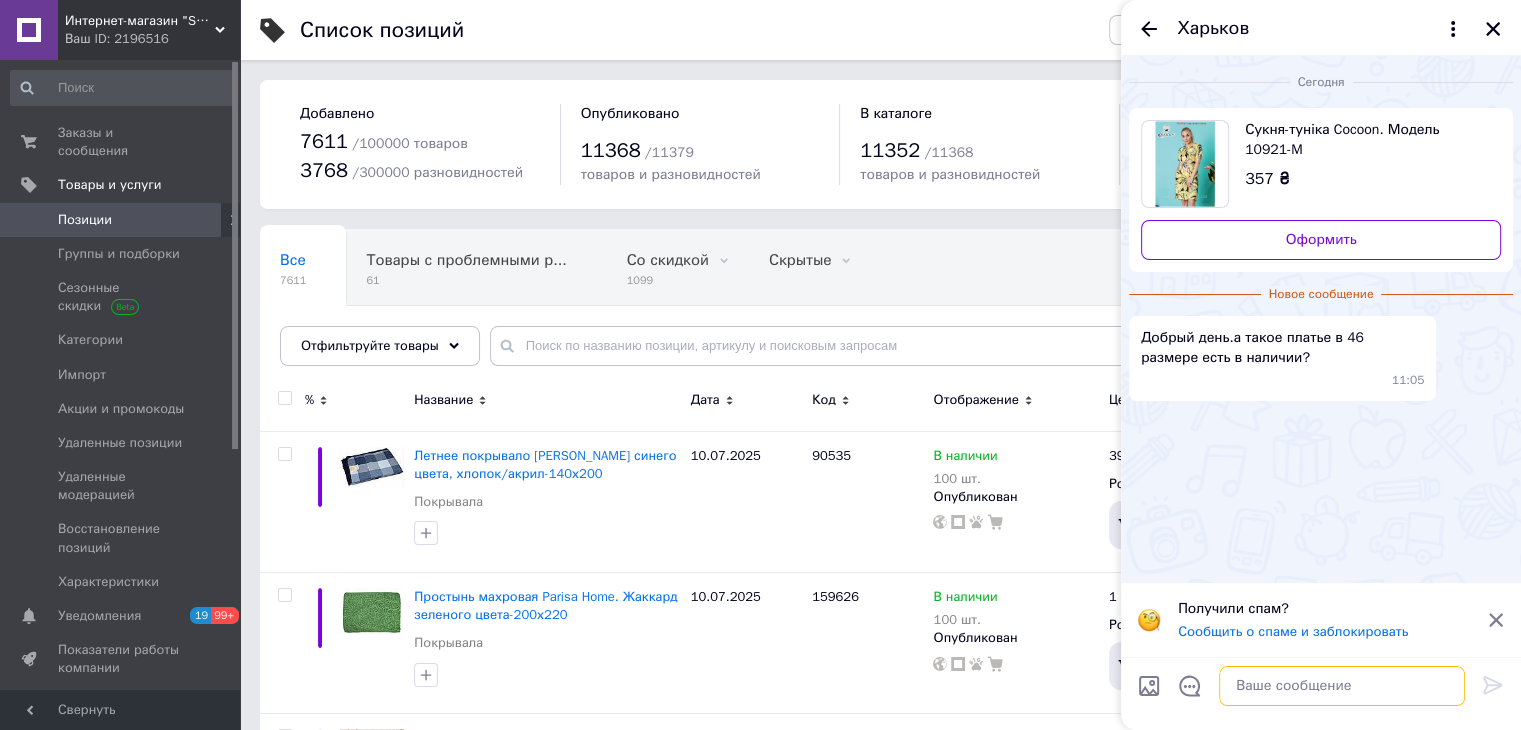 click at bounding box center (1342, 686) 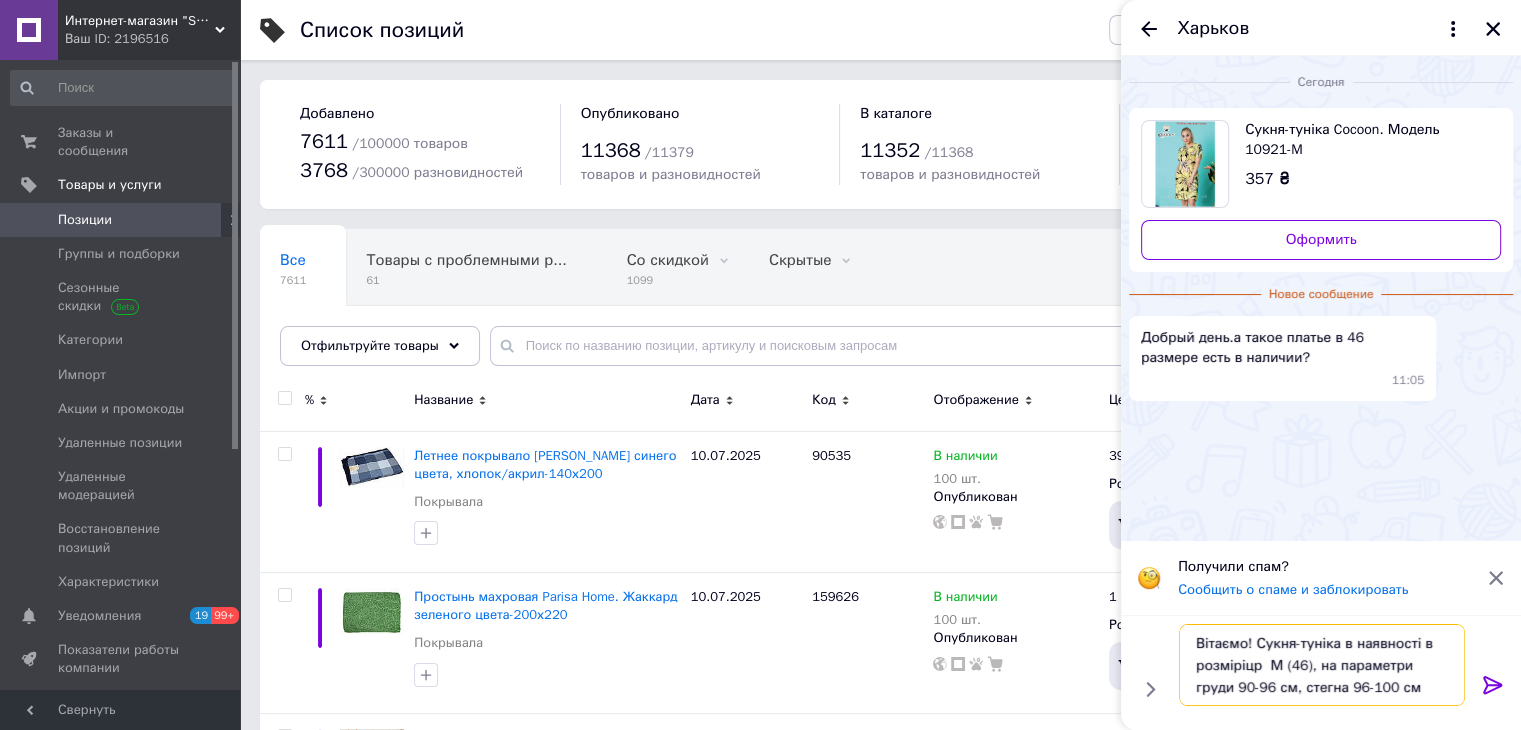 click on "Вітаємо! Сукня-туніка в наявності в розміріцр  М (46), на параметри груди 90-96 см, стегна 96-100 см" at bounding box center [1322, 665] 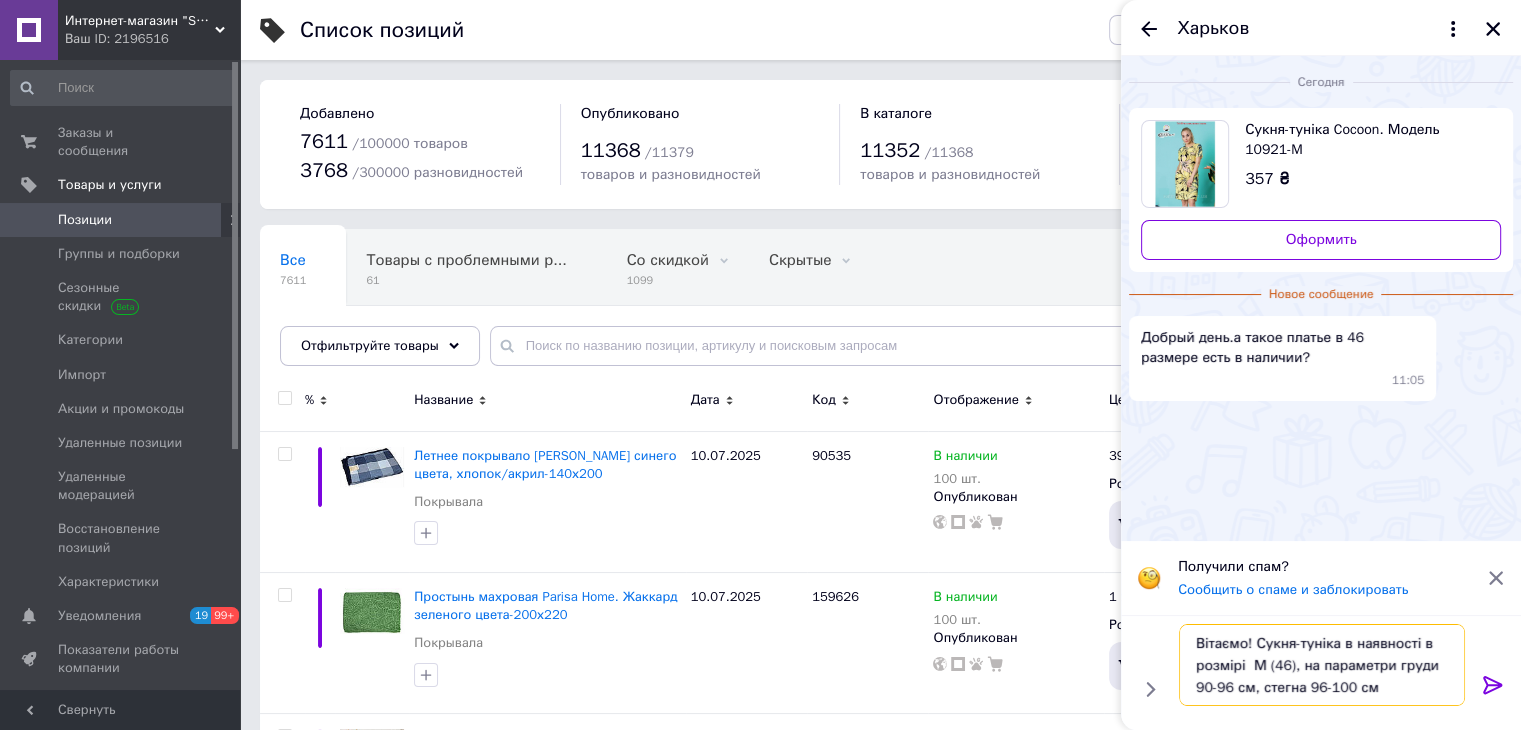 type on "Вітаємо! Сукня-туніка в наявності в розмірі  М (46), на параметри груди 90-96 см, стегна 96-100 см" 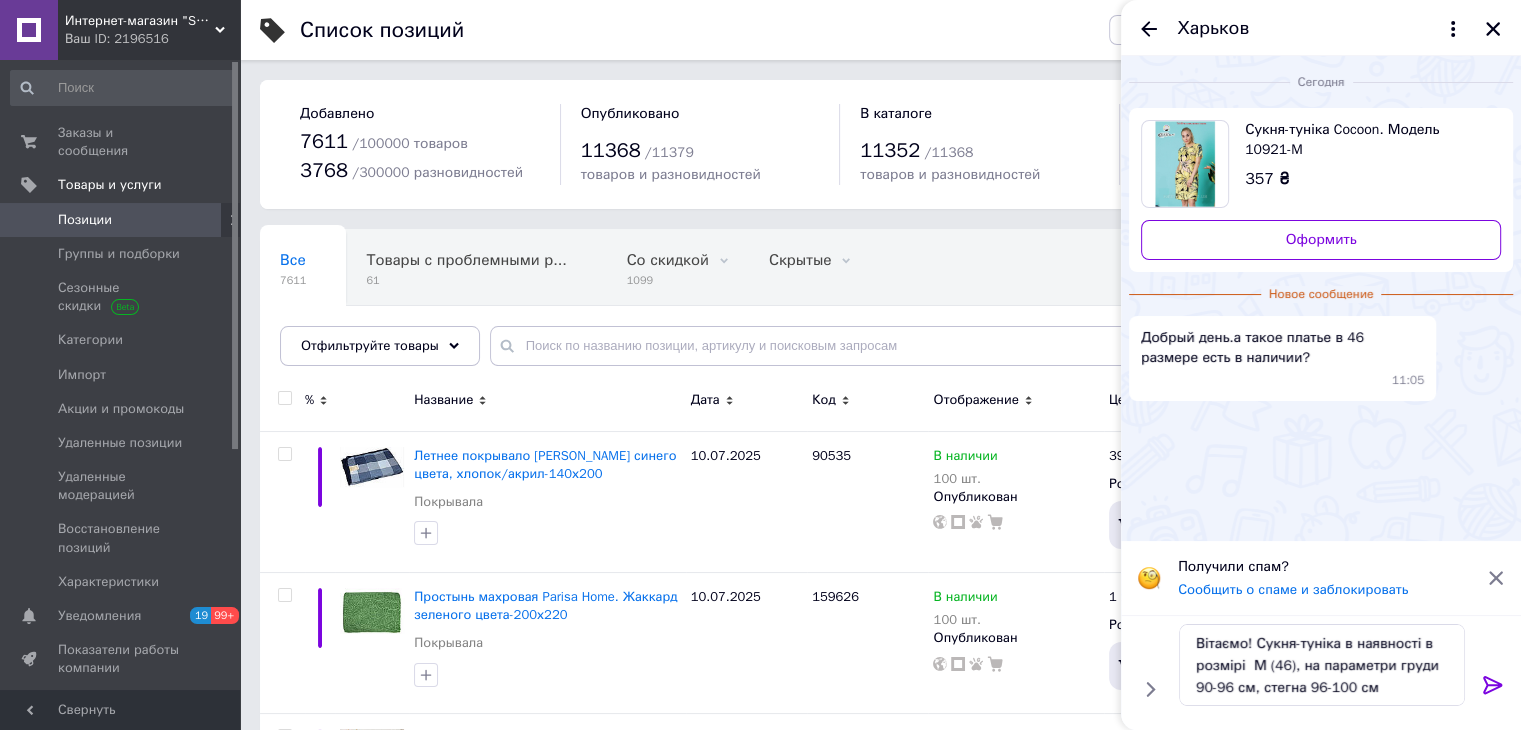 drag, startPoint x: 1492, startPoint y: 679, endPoint x: 1467, endPoint y: 681, distance: 25.079872 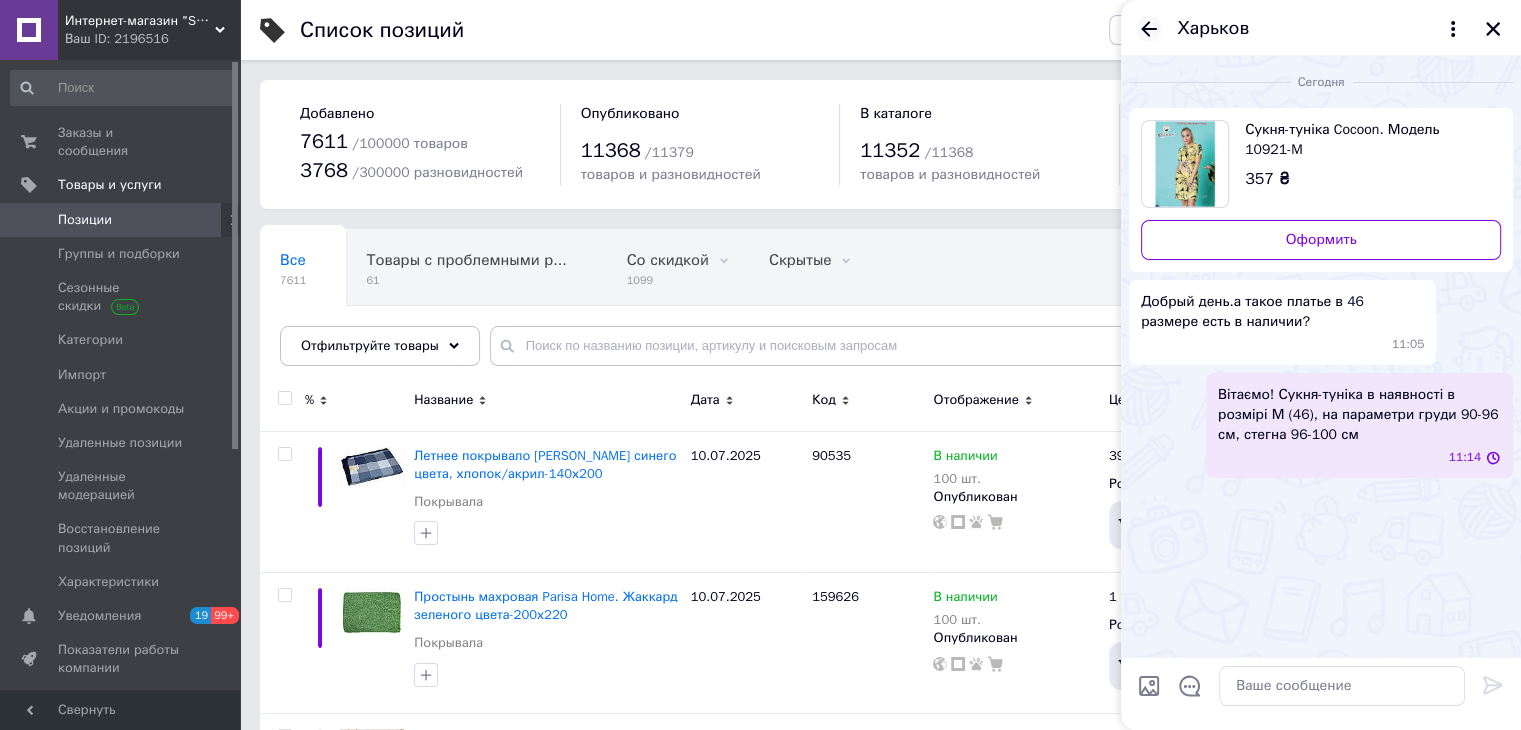 click 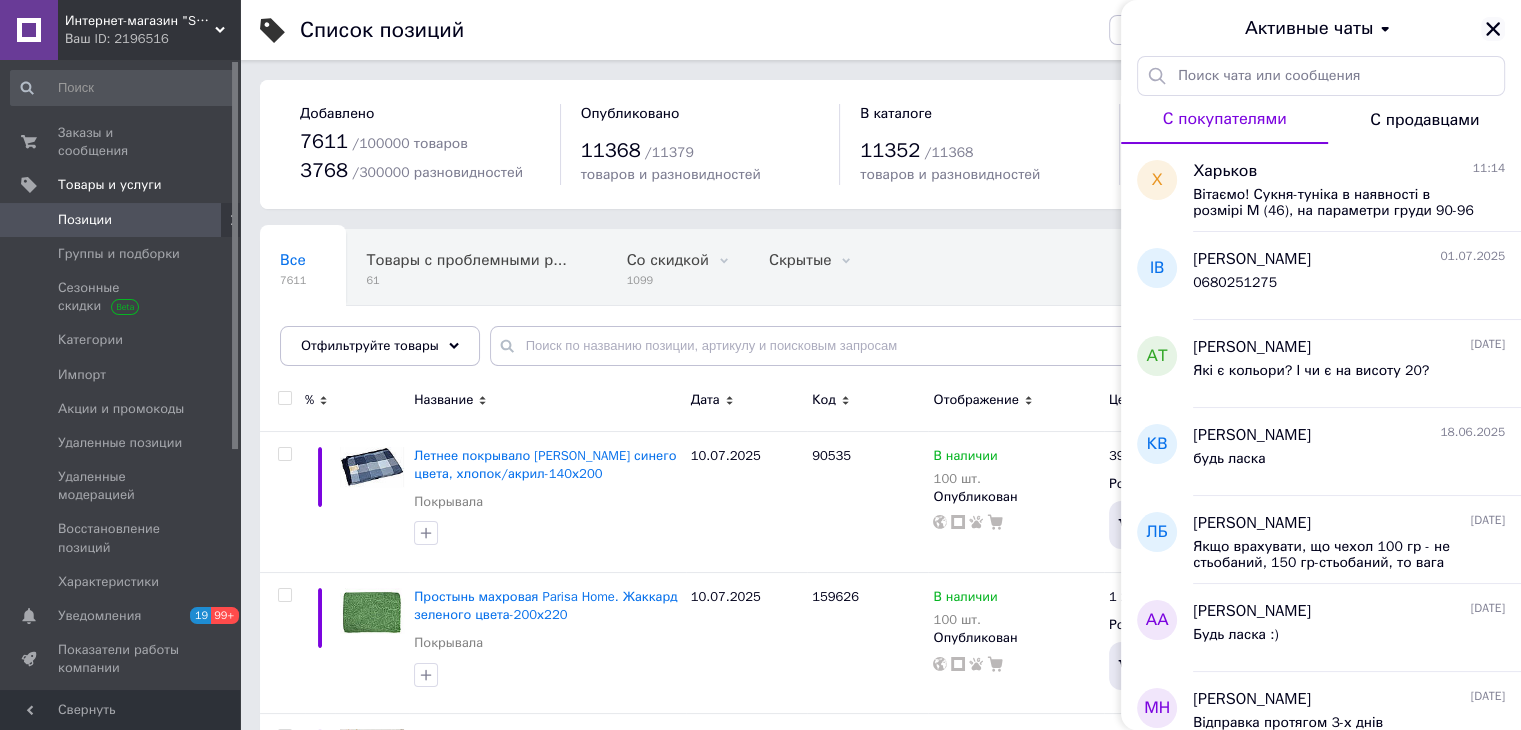 click 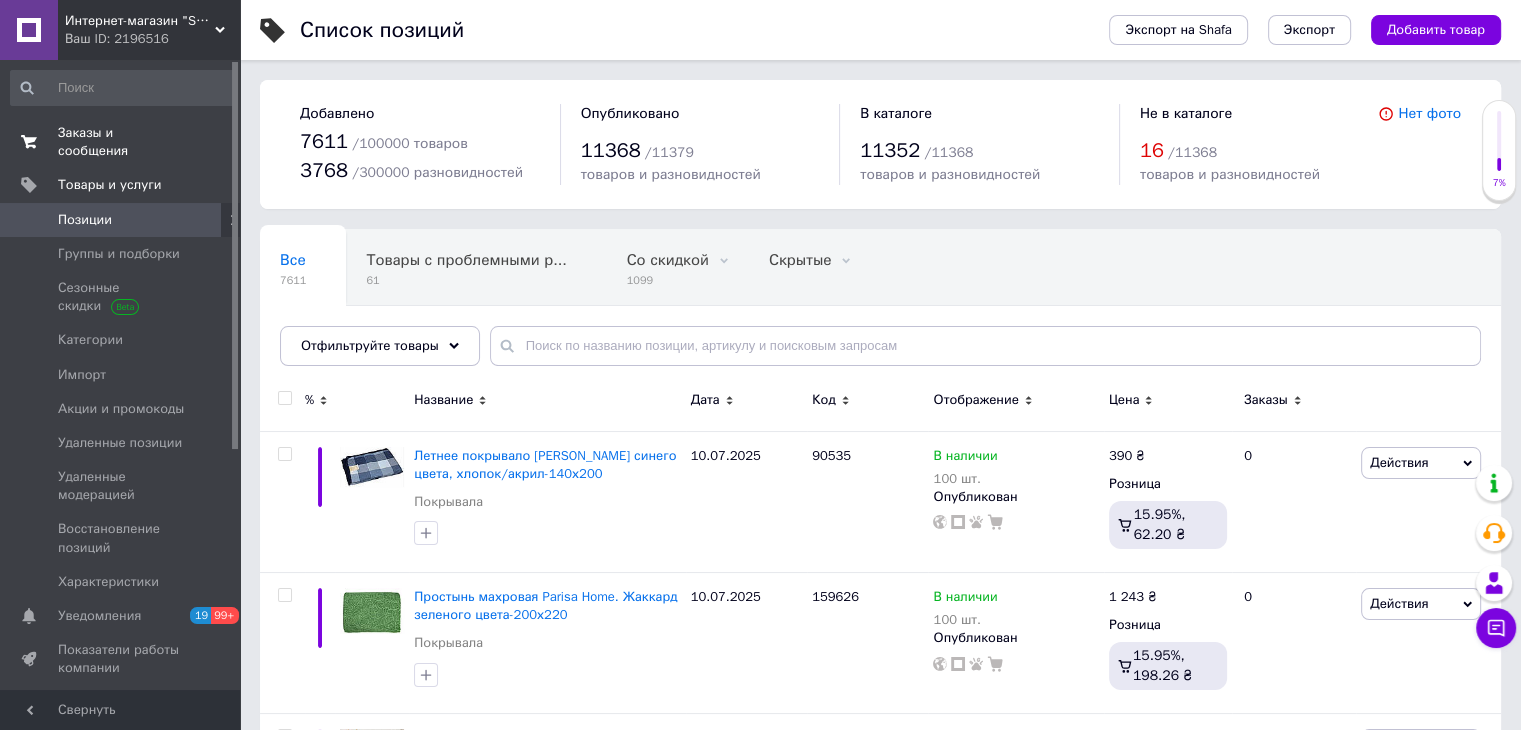 click on "Заказы и сообщения" at bounding box center [121, 142] 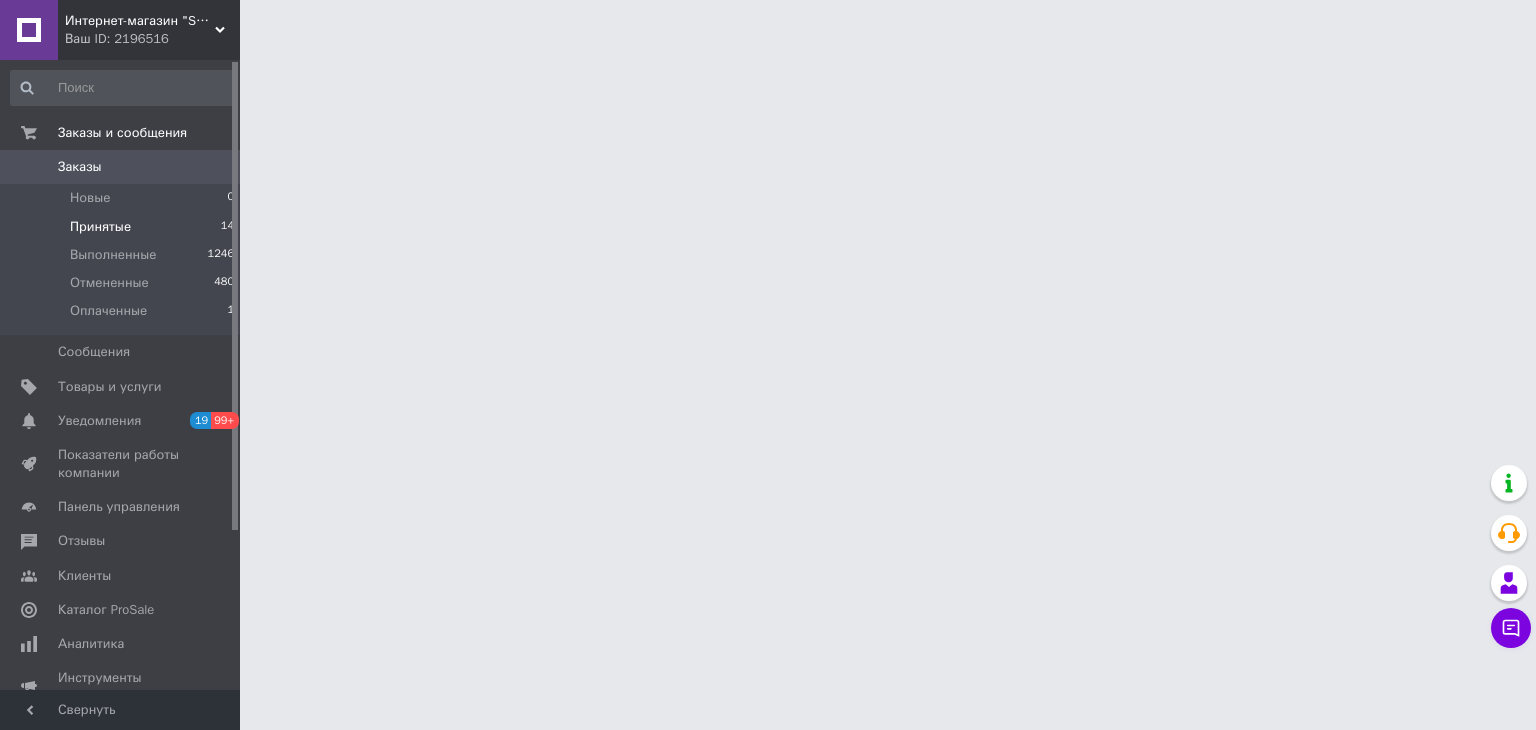 click on "Принятые" at bounding box center [100, 227] 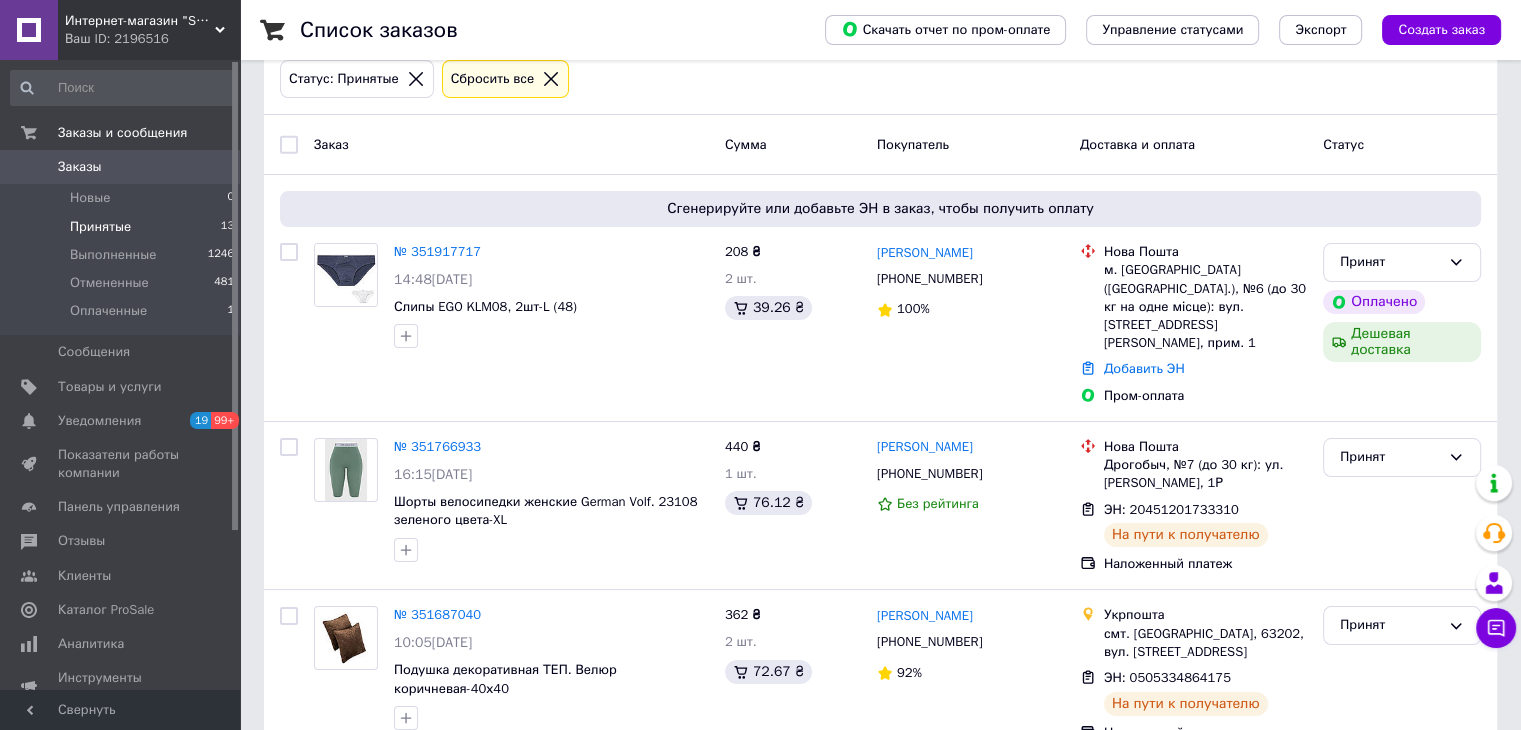 scroll, scrollTop: 0, scrollLeft: 0, axis: both 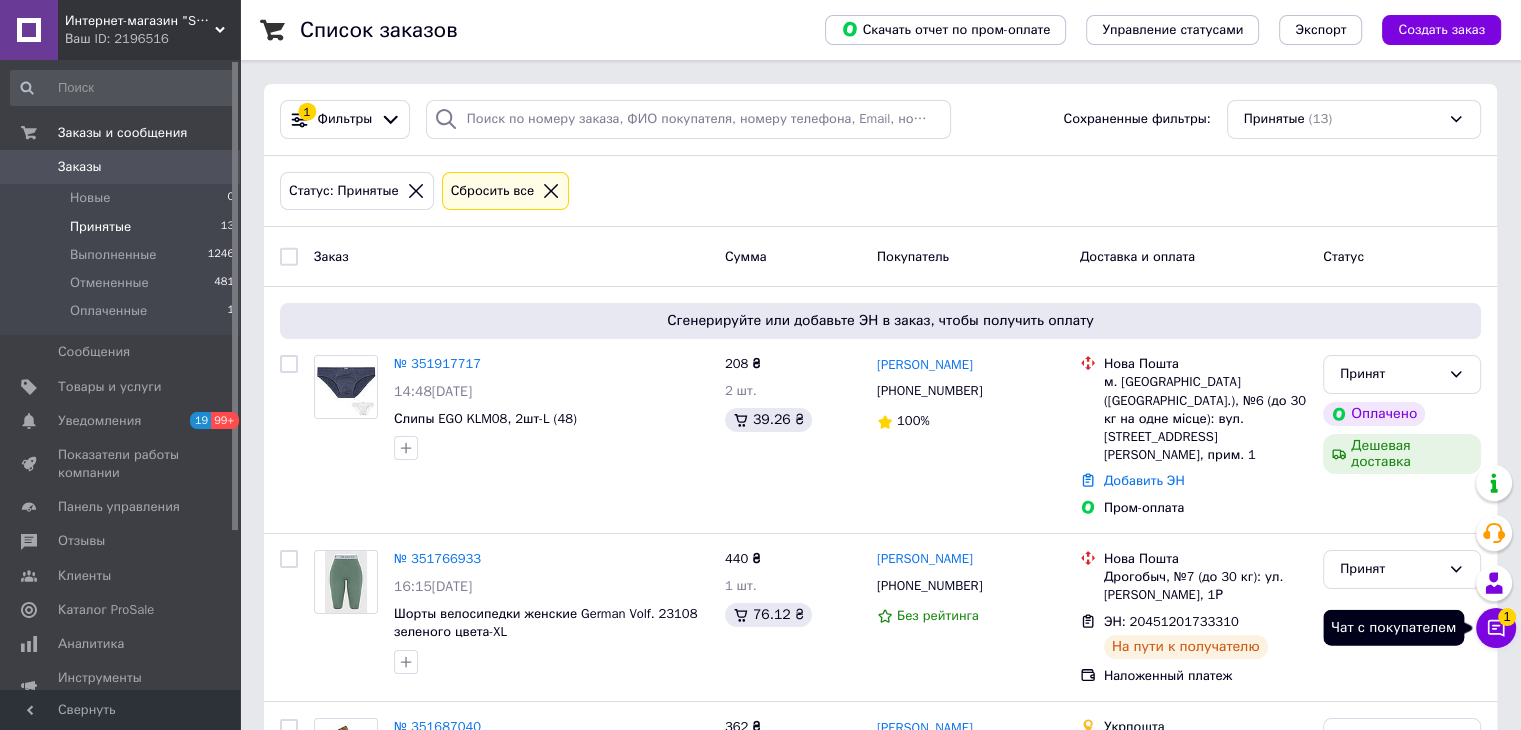 click 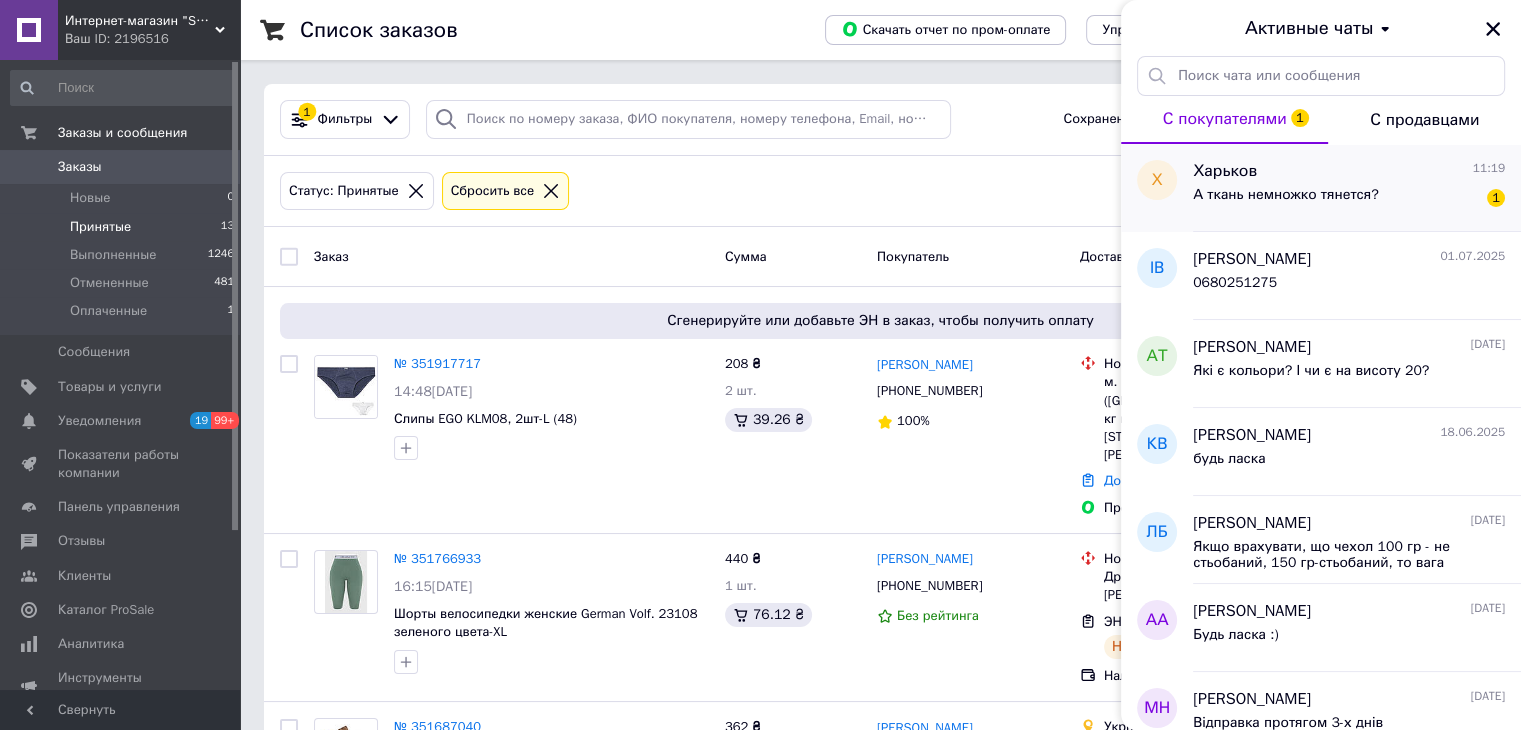 click on "А ткань немножко тянется?" at bounding box center [1286, 195] 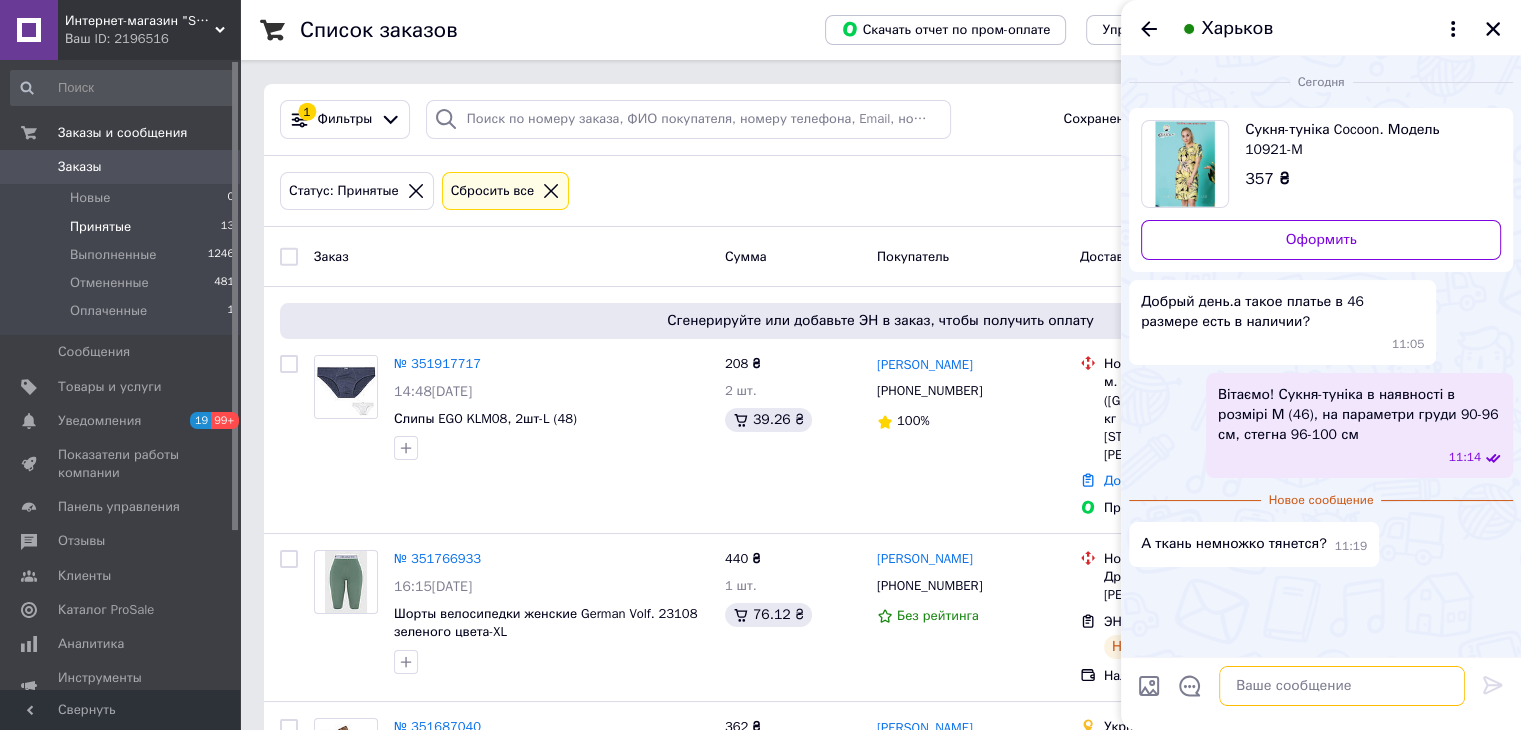 click at bounding box center (1342, 686) 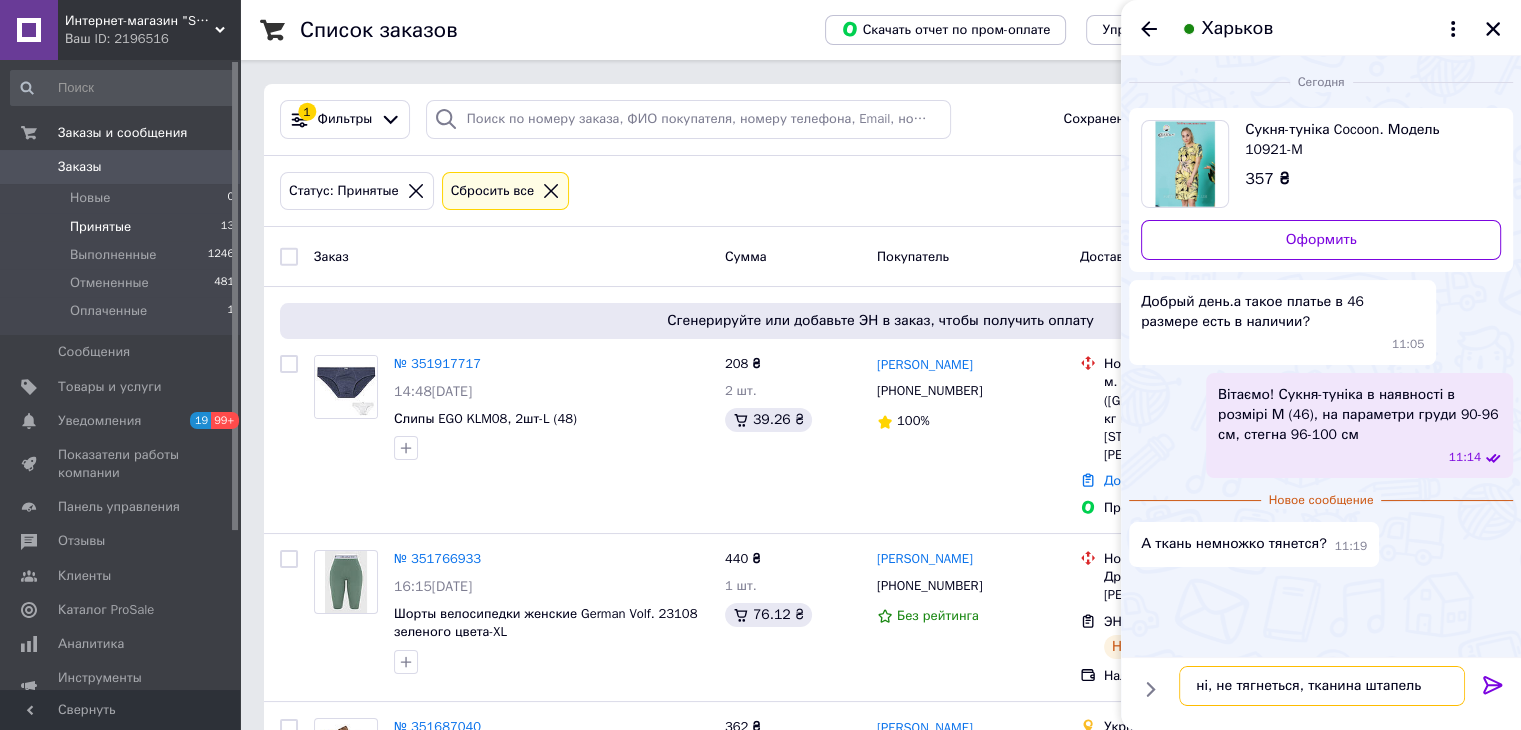 type on "ні, не тягнеться, тканина штапель" 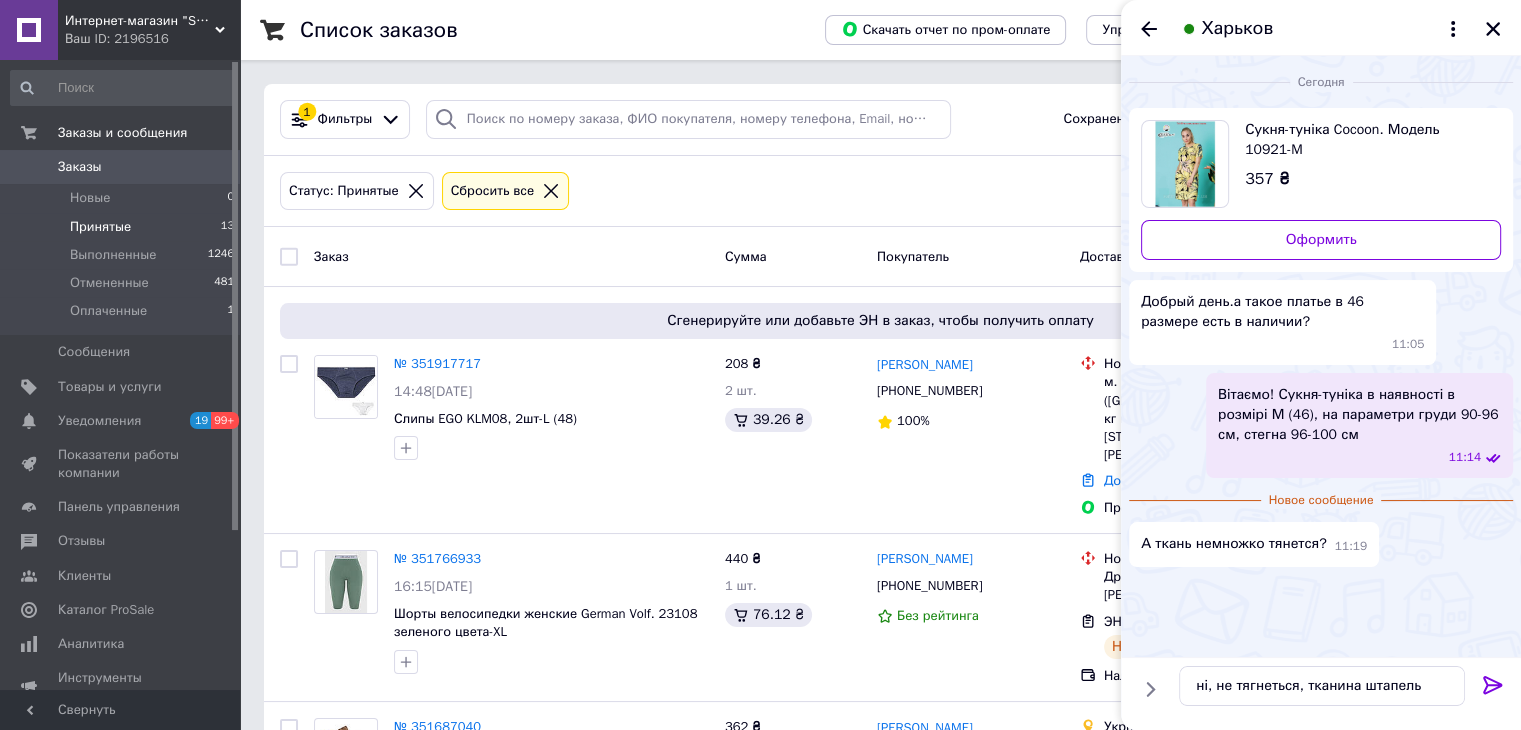 click 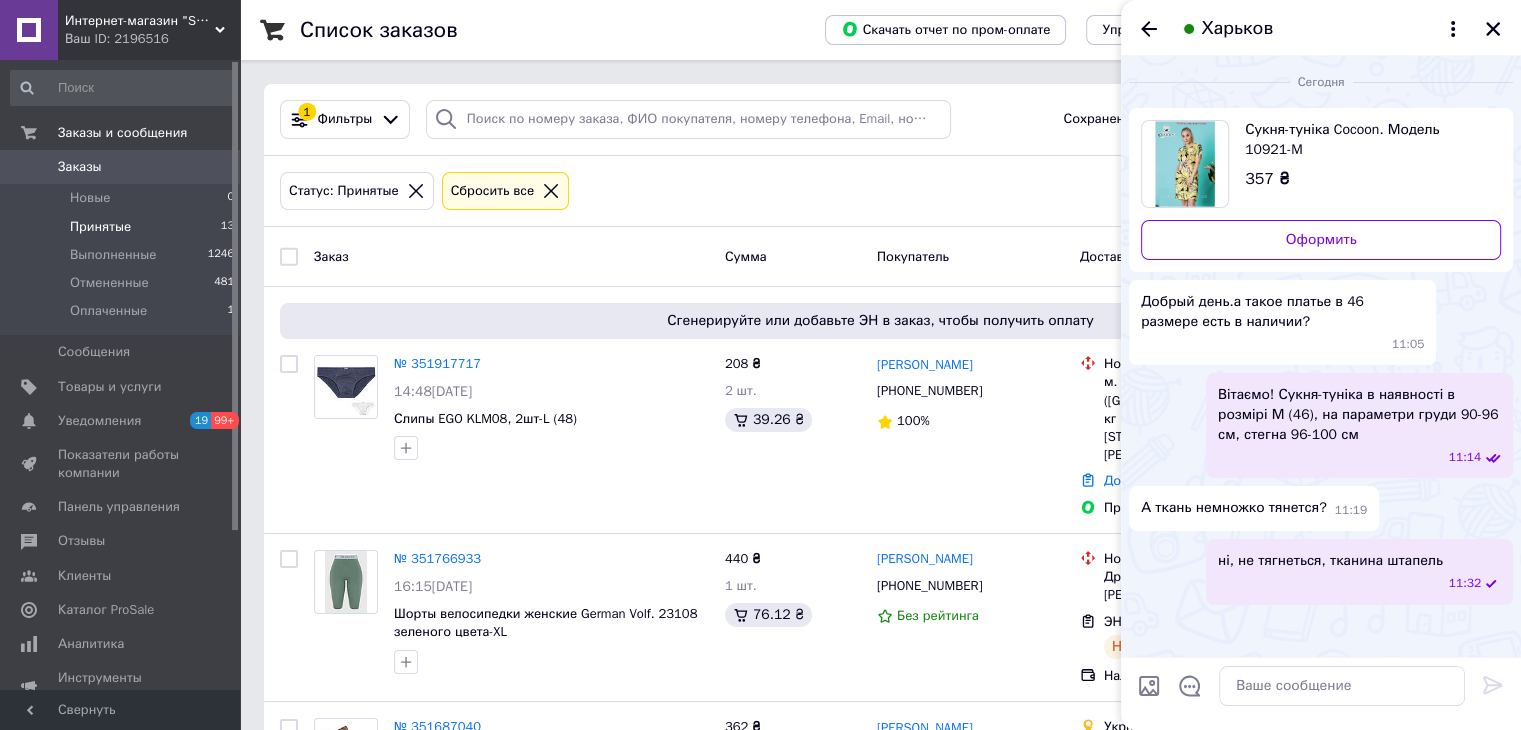 click 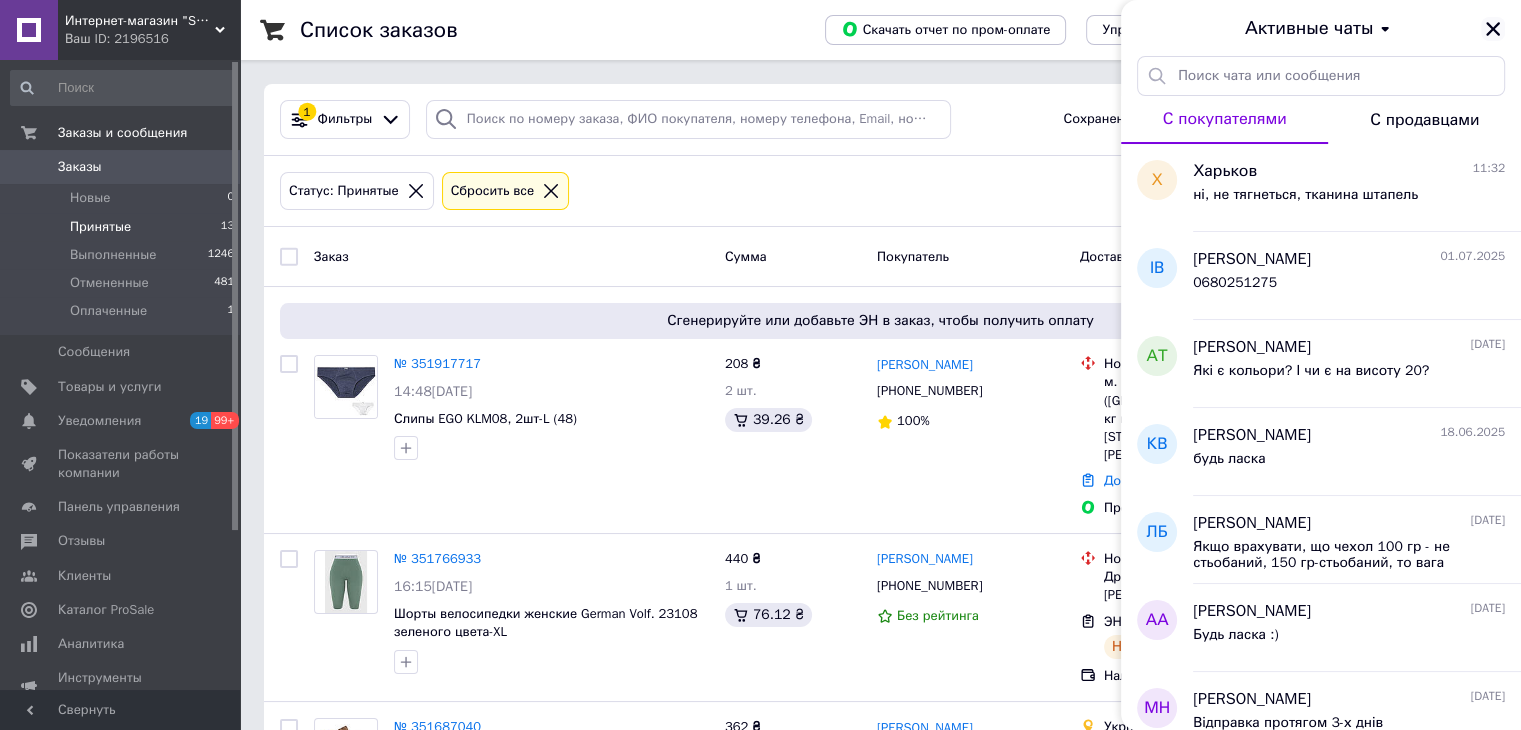 click 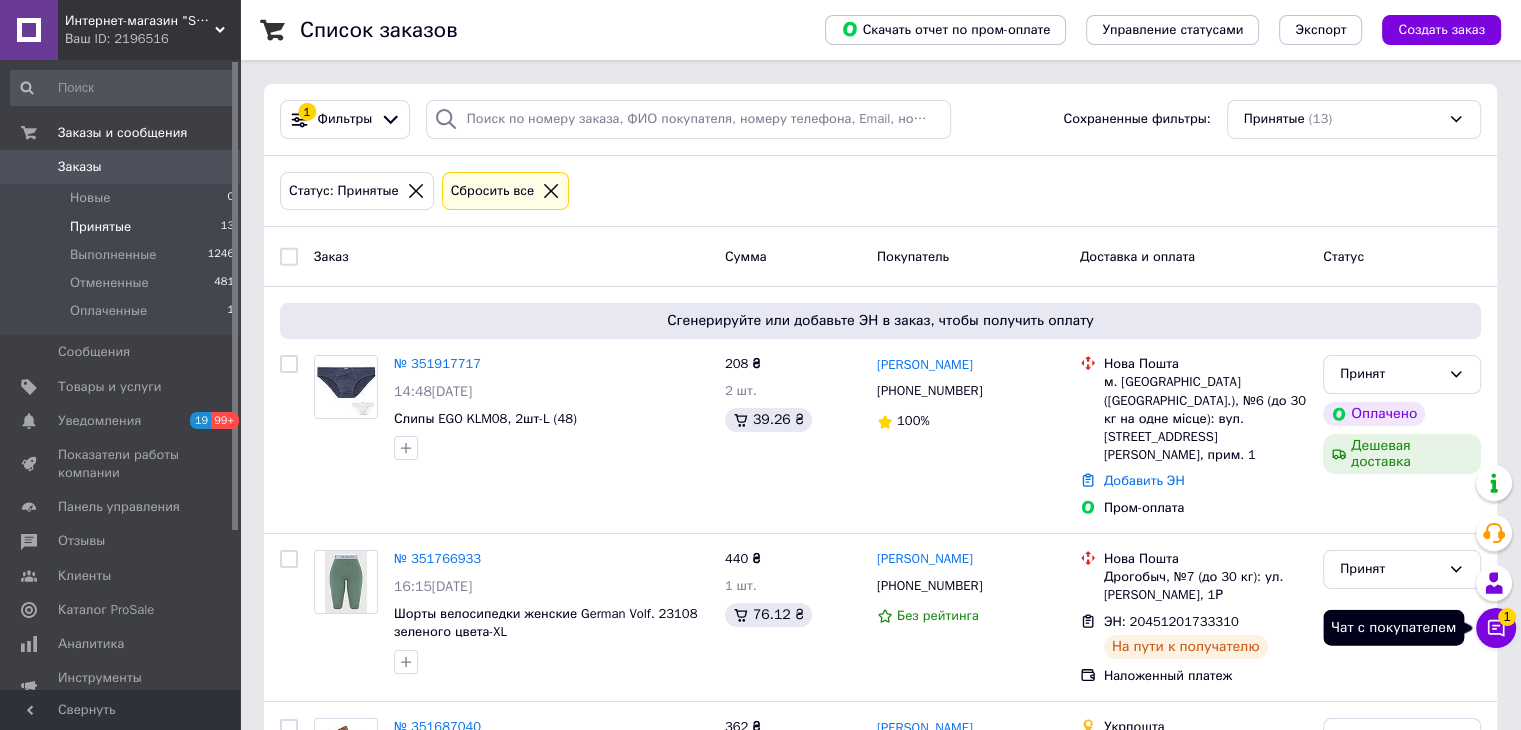 click 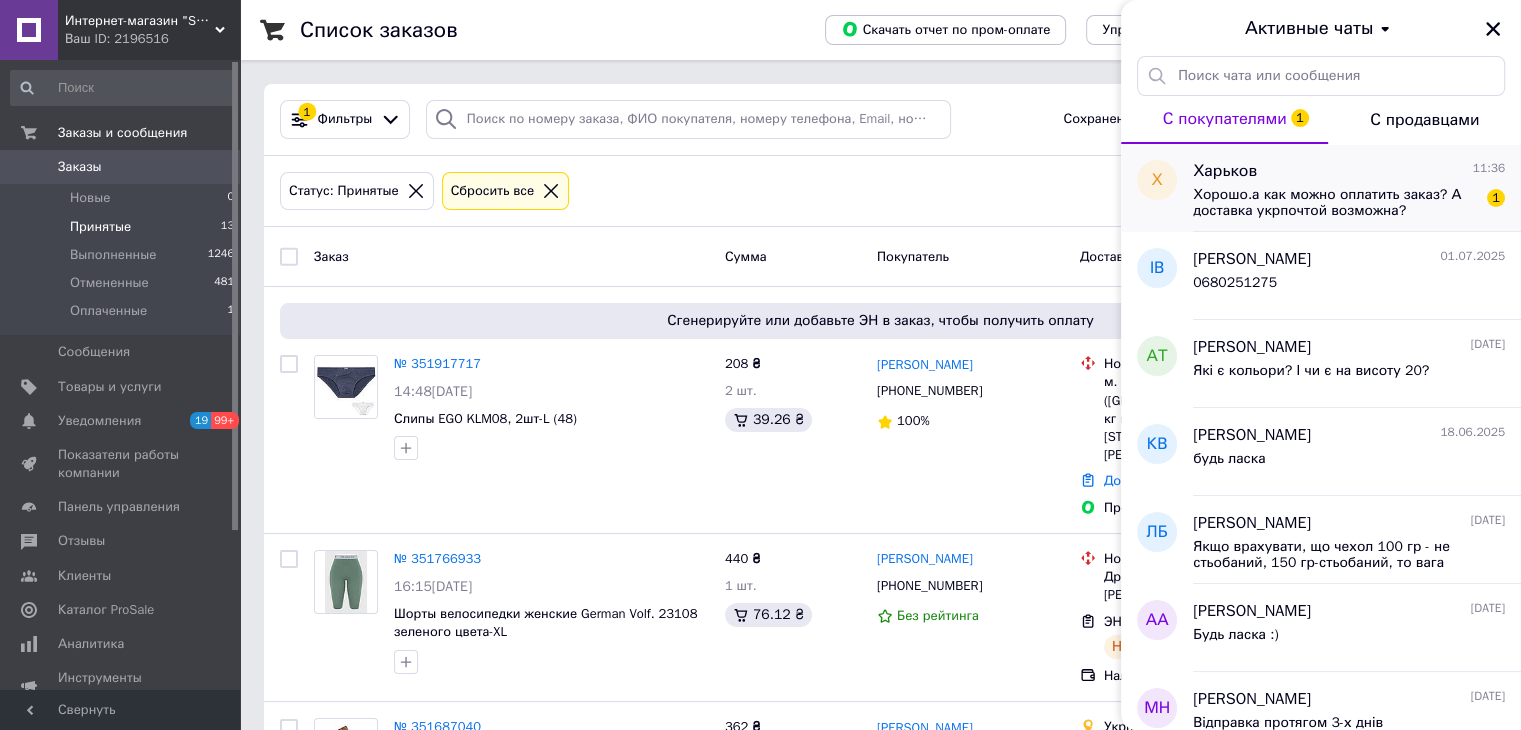 click on "Хорошо.а как можно оплатить заказ? А доставка укрпочтой возможна?" at bounding box center [1335, 203] 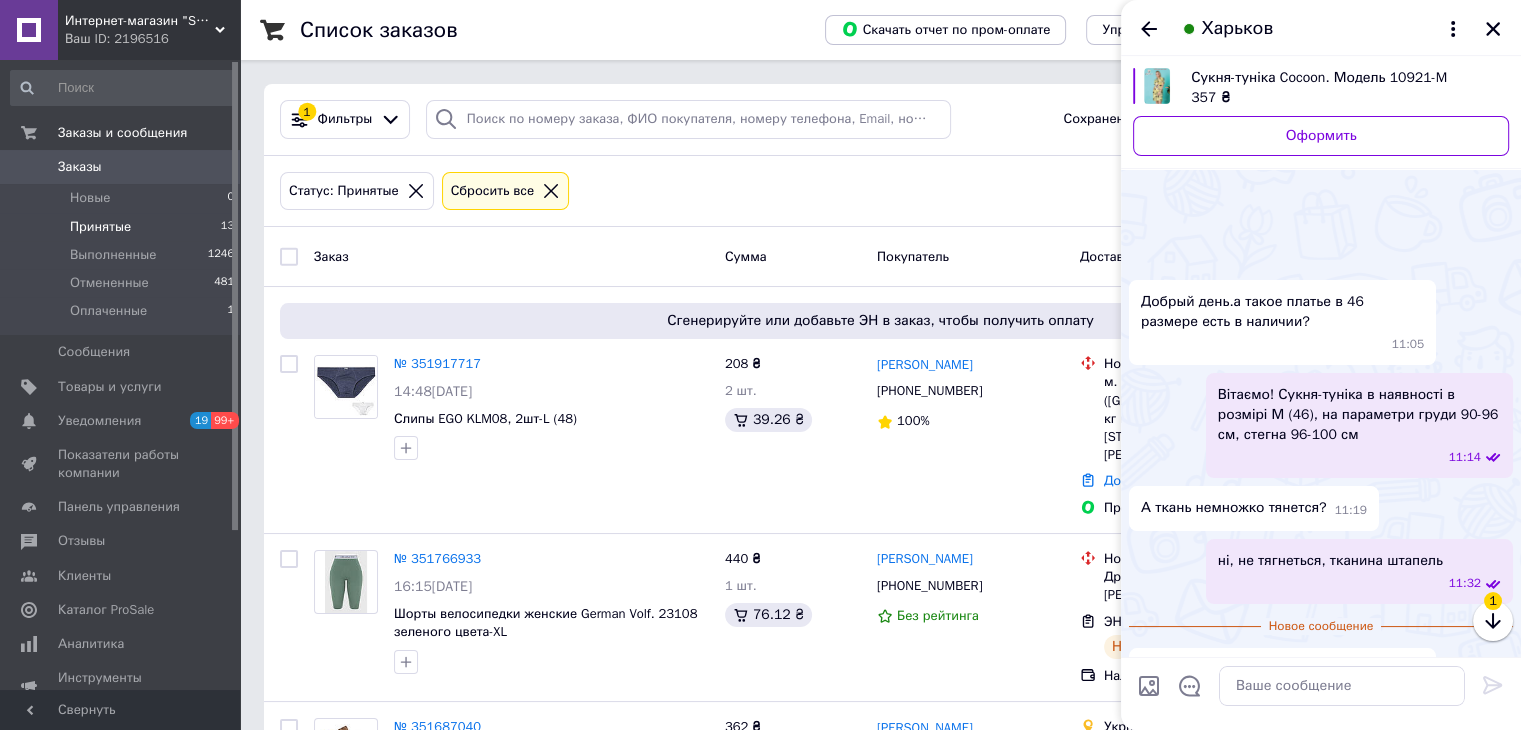 scroll, scrollTop: 65, scrollLeft: 0, axis: vertical 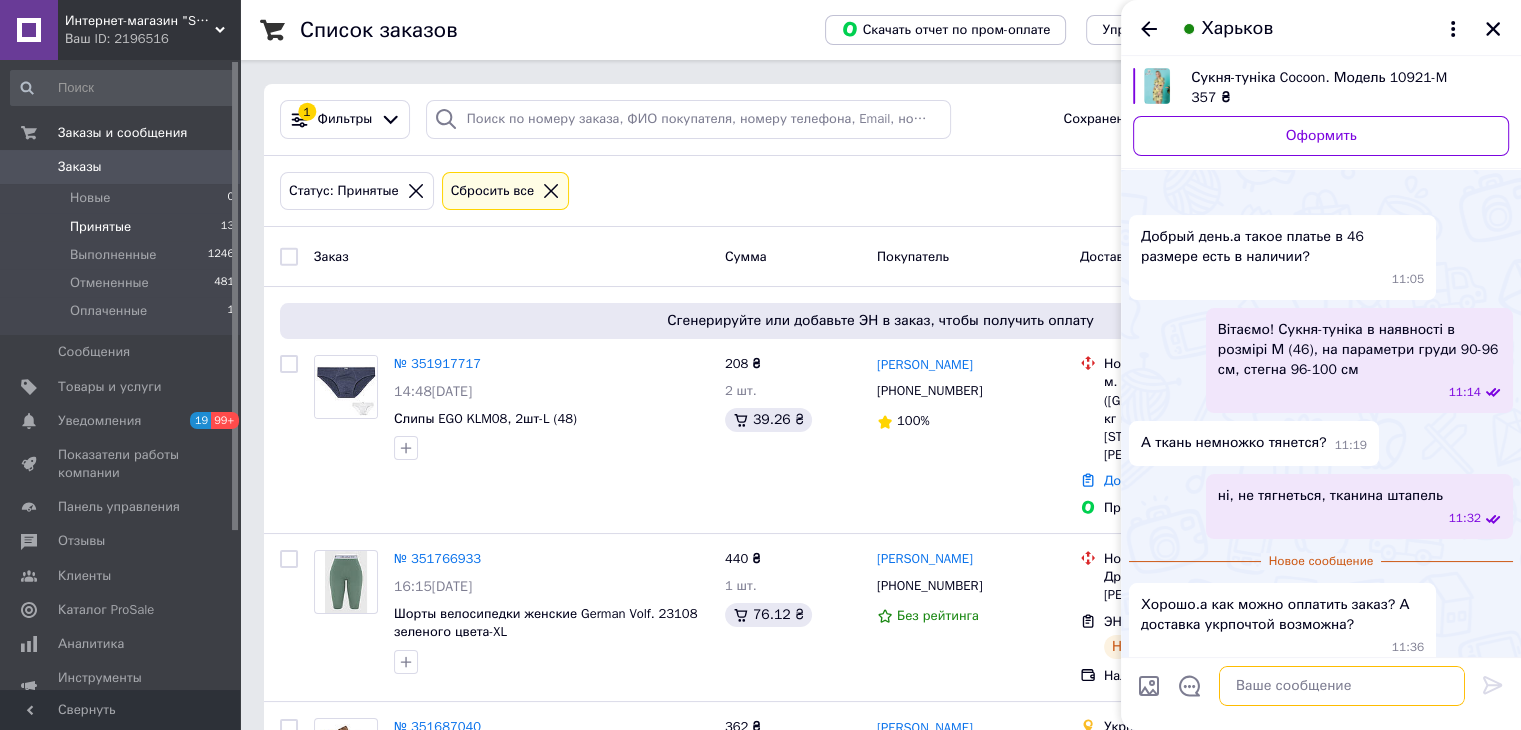 click at bounding box center (1342, 686) 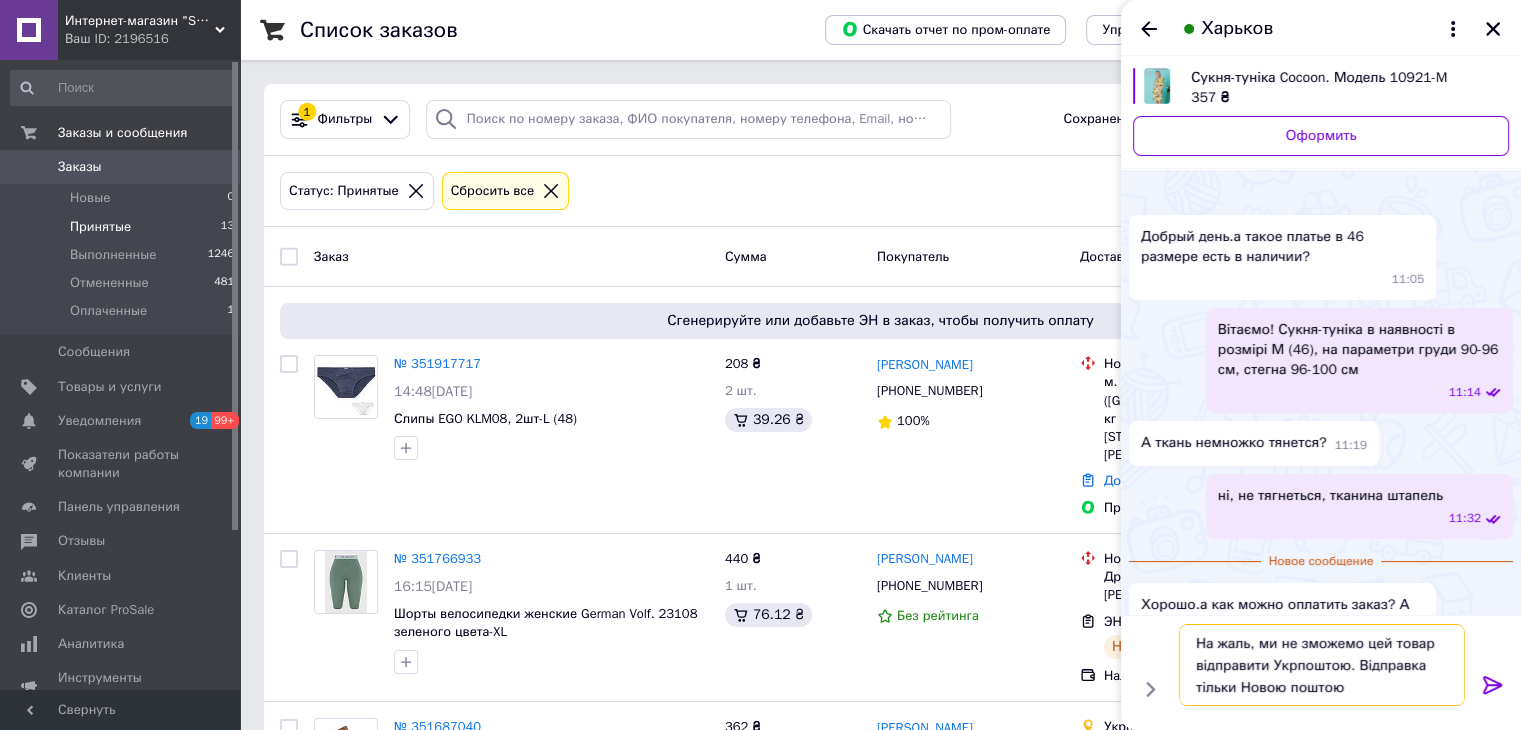 type on "На жаль, ми не зможемо цей товар відправити Укрпоштою. Відправка тільки Новою поштою" 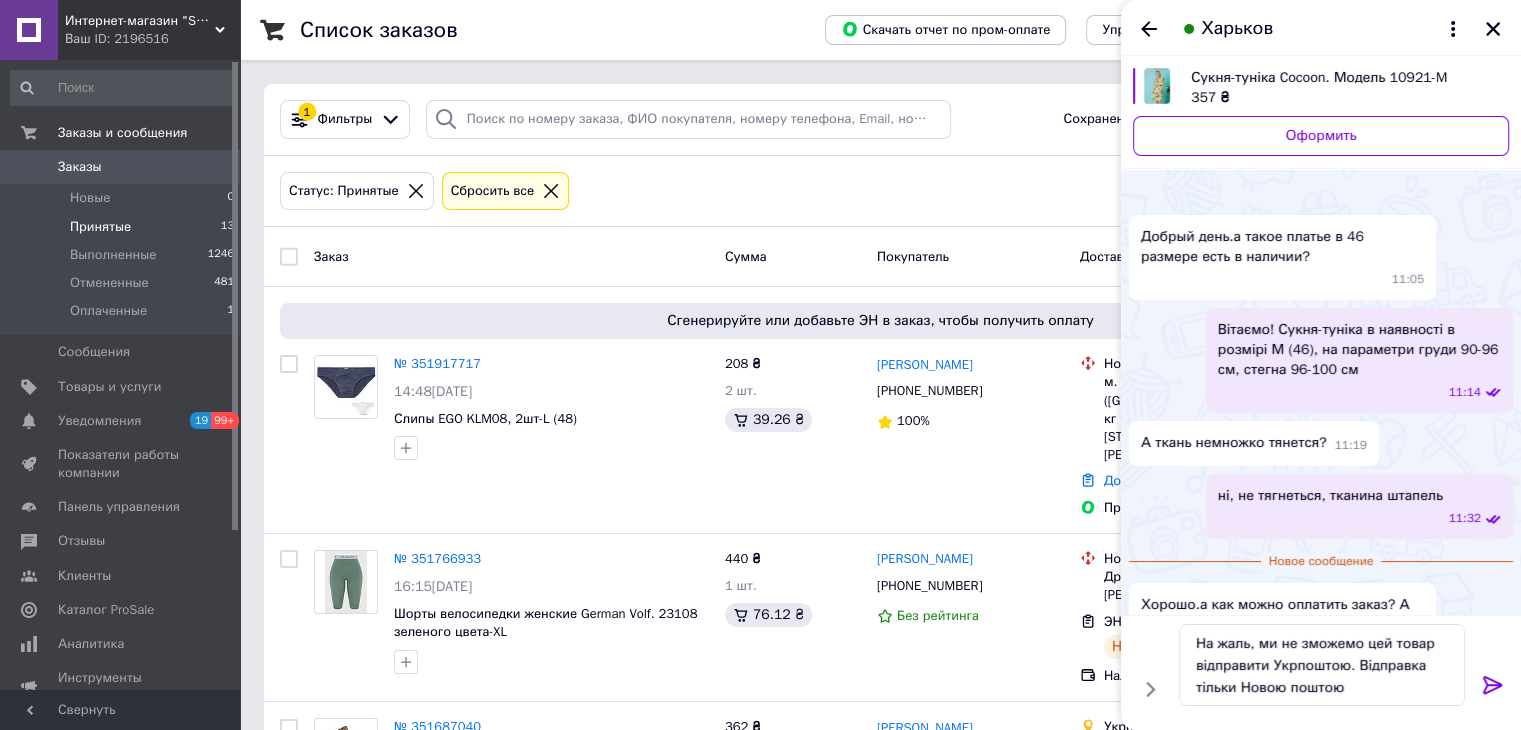 click 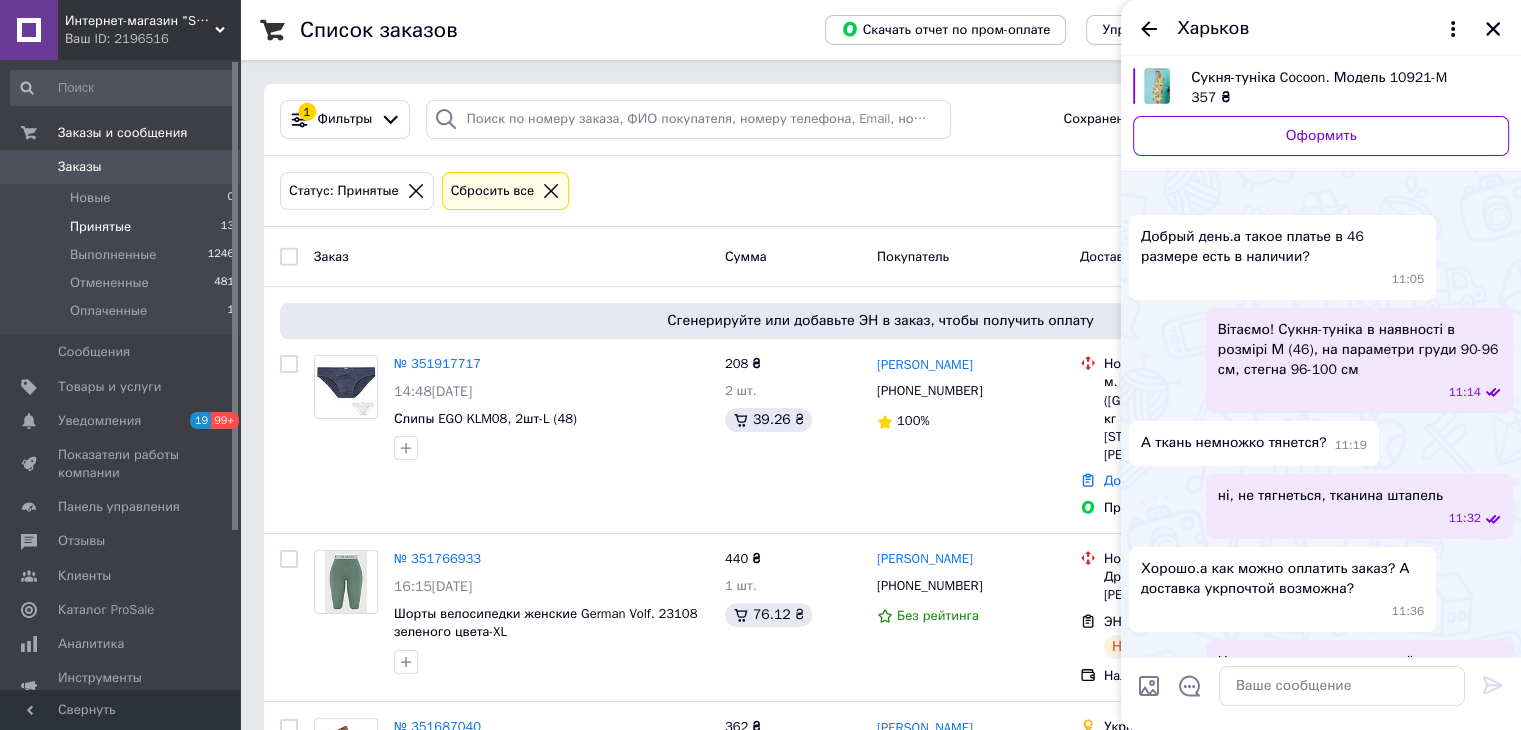 scroll, scrollTop: 91, scrollLeft: 0, axis: vertical 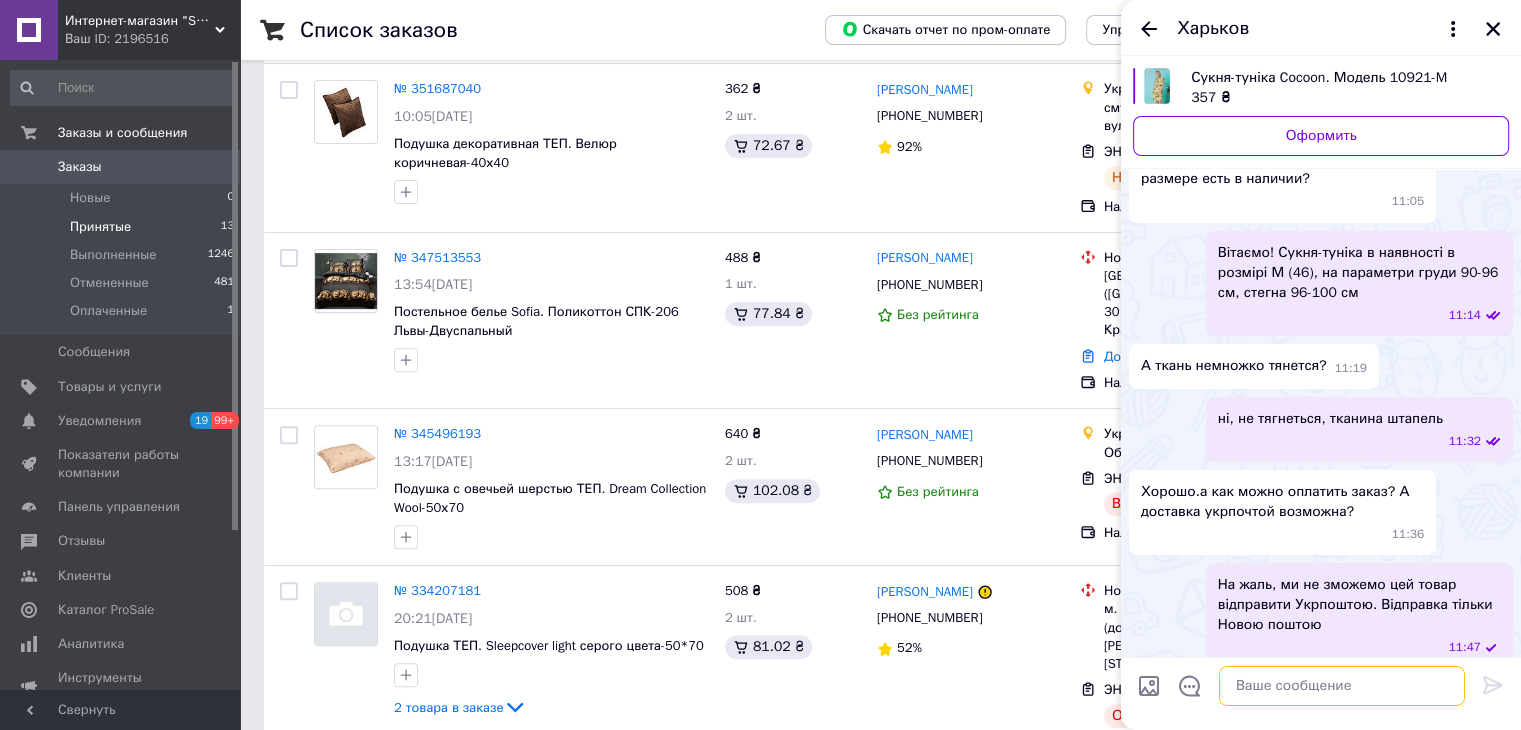 click at bounding box center (1342, 686) 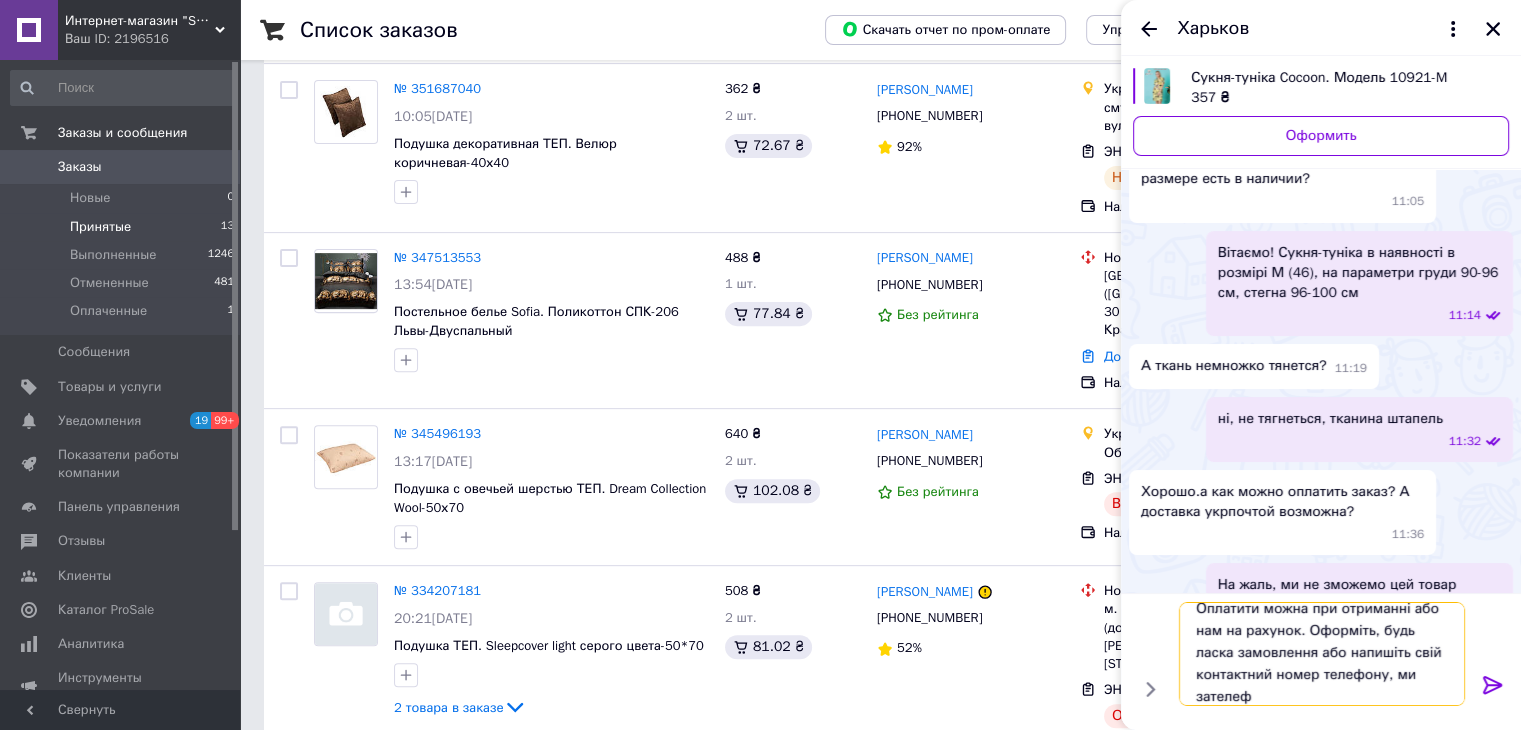 scroll, scrollTop: 1, scrollLeft: 0, axis: vertical 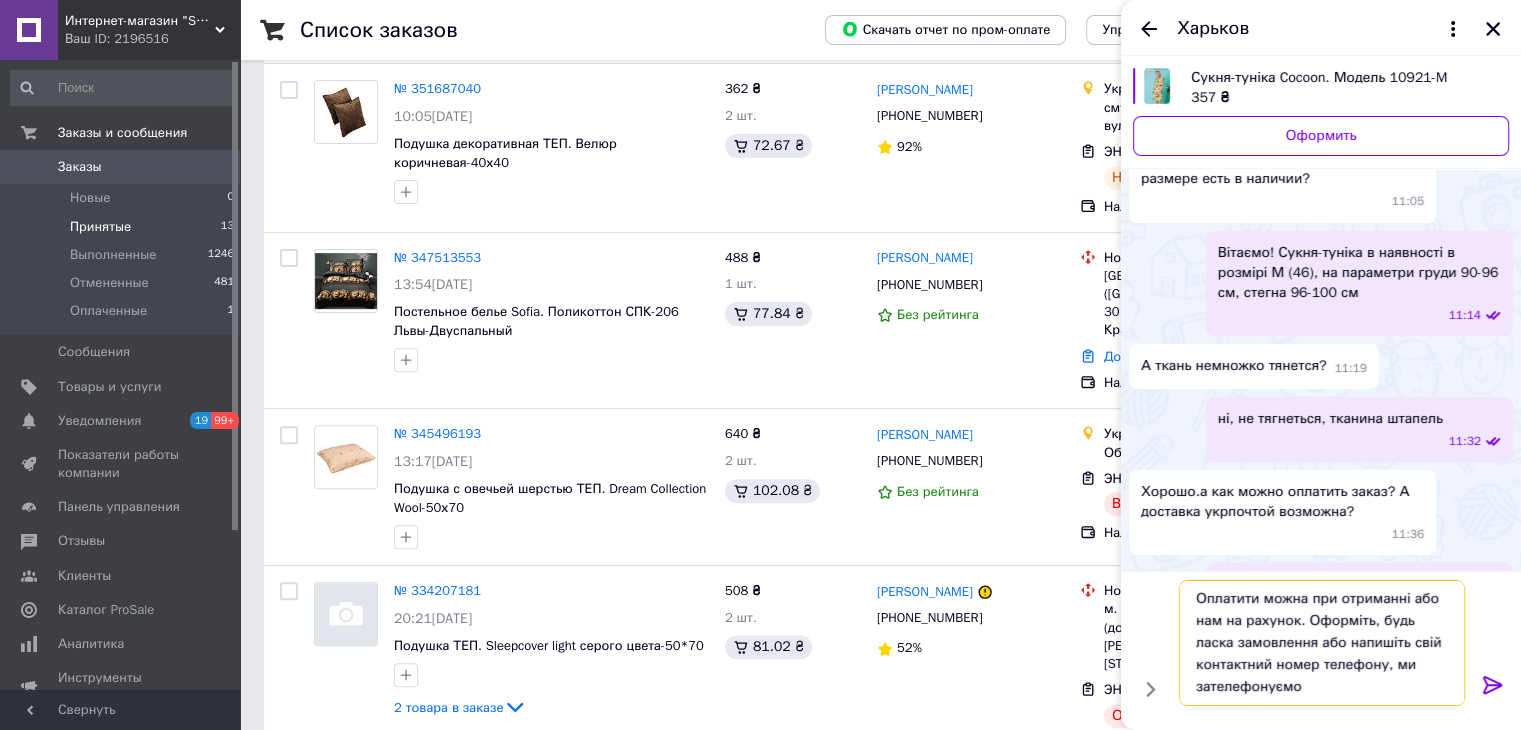 type on "Оплатити можна при отриманні або нам на рахунок. Оформіть, будь ласка замовлення або напишіть свій контактний номер телефону, ми зателефонуємо" 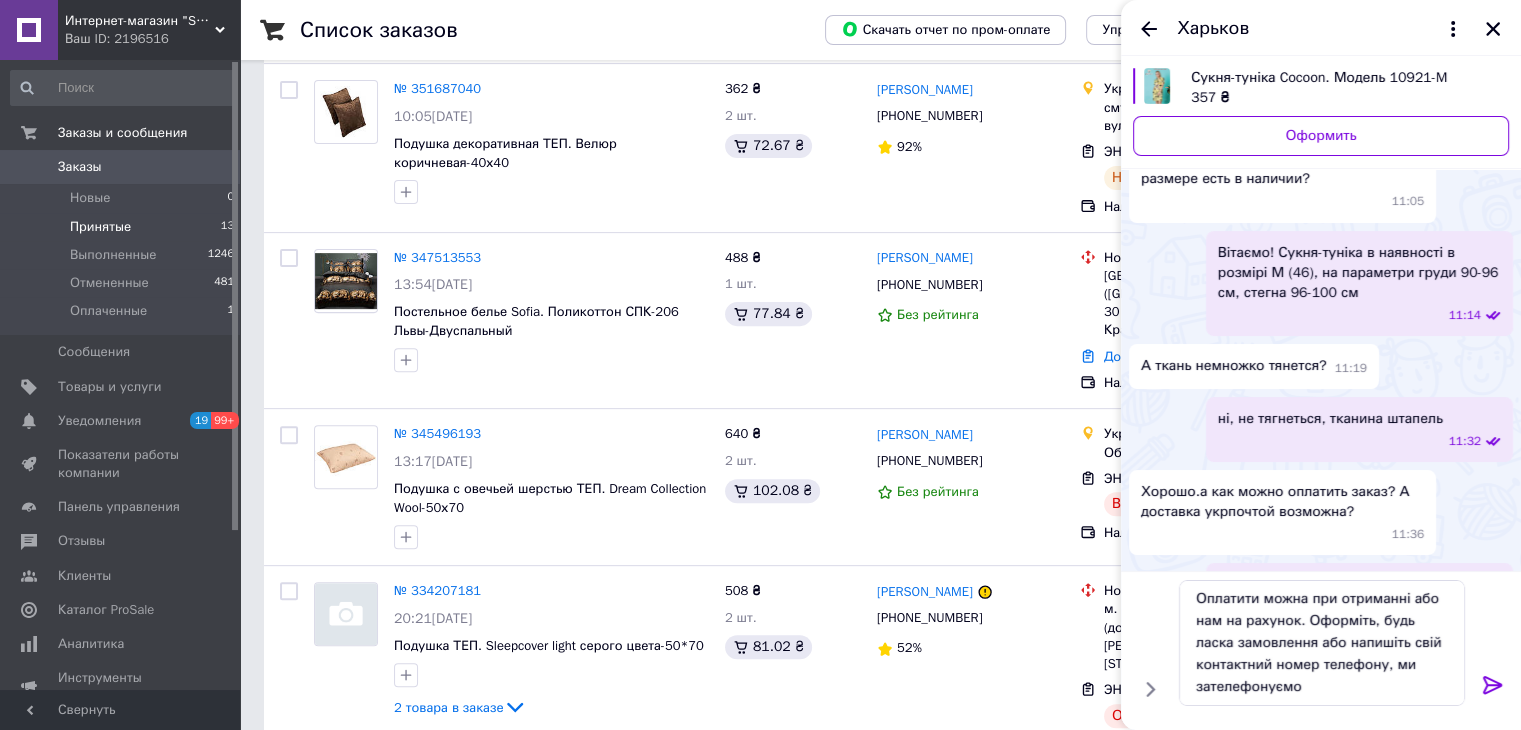 click 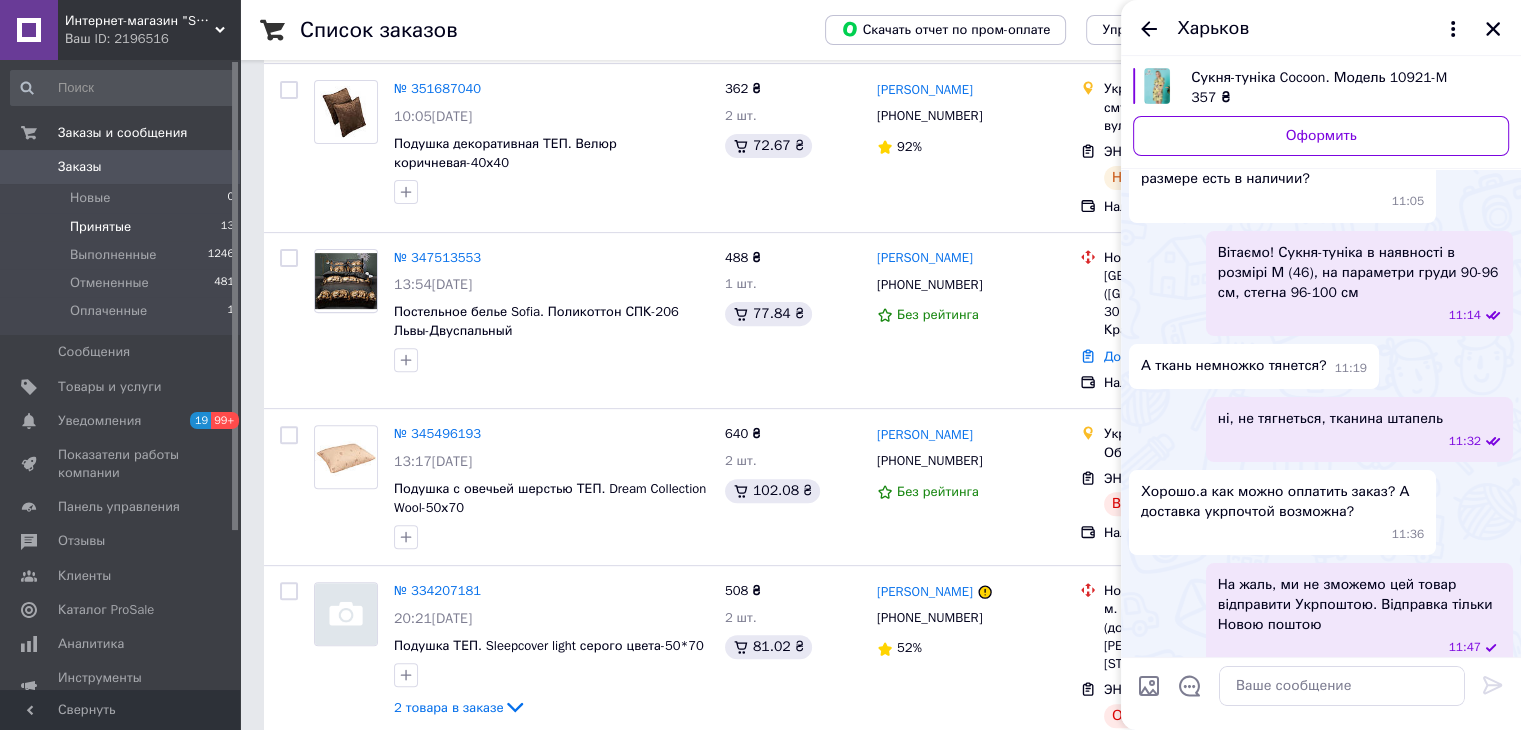 scroll, scrollTop: 0, scrollLeft: 0, axis: both 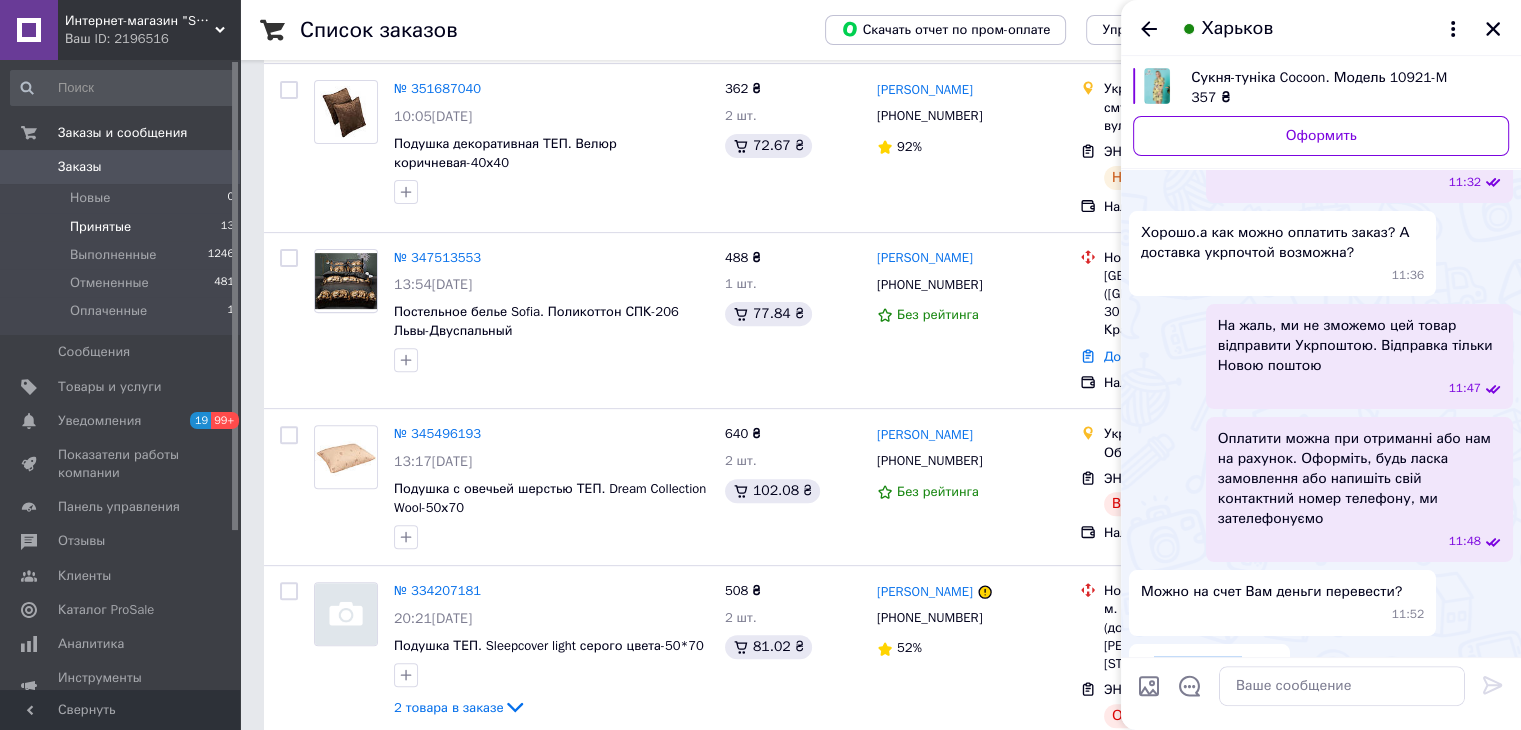drag, startPoint x: 1154, startPoint y: 624, endPoint x: 1230, endPoint y: 624, distance: 76 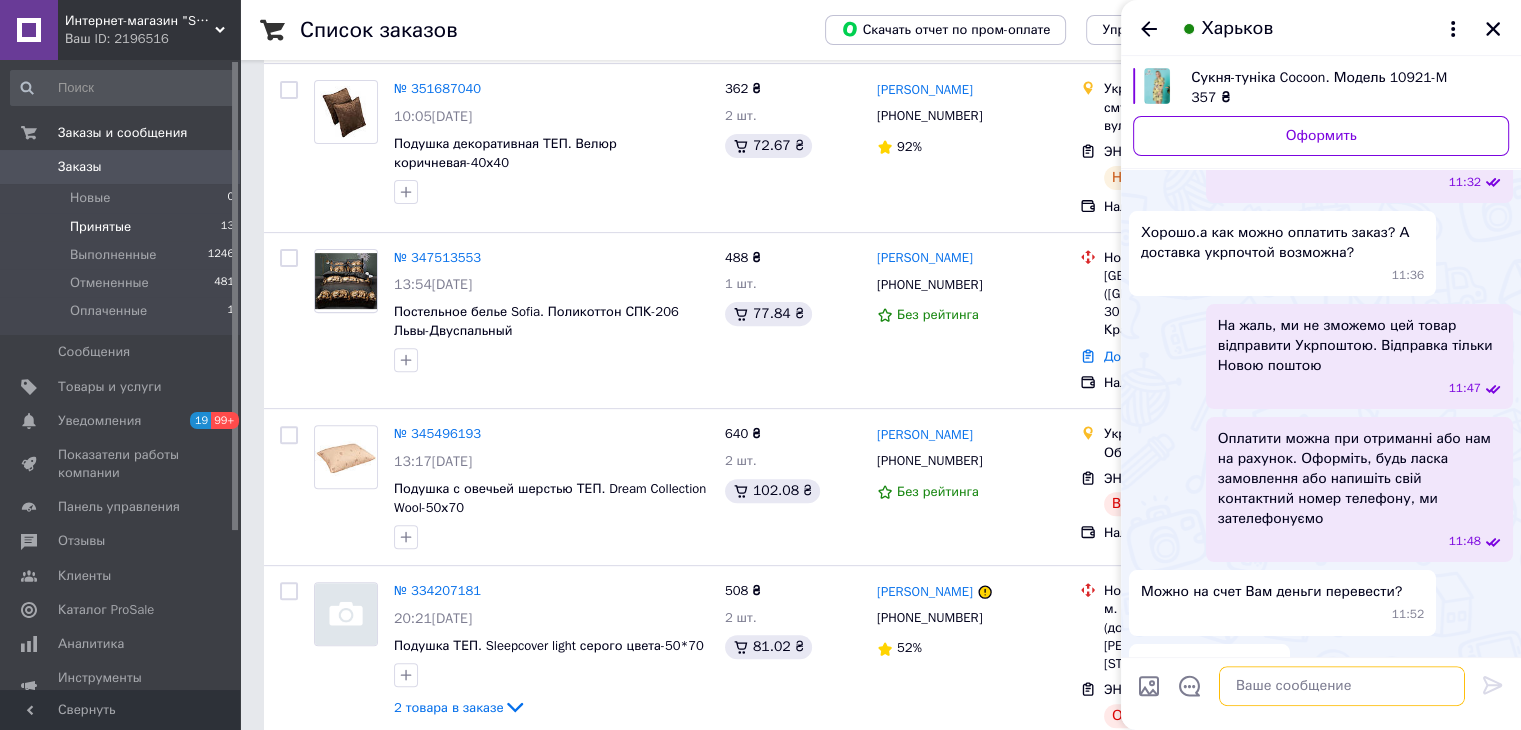 click at bounding box center [1342, 686] 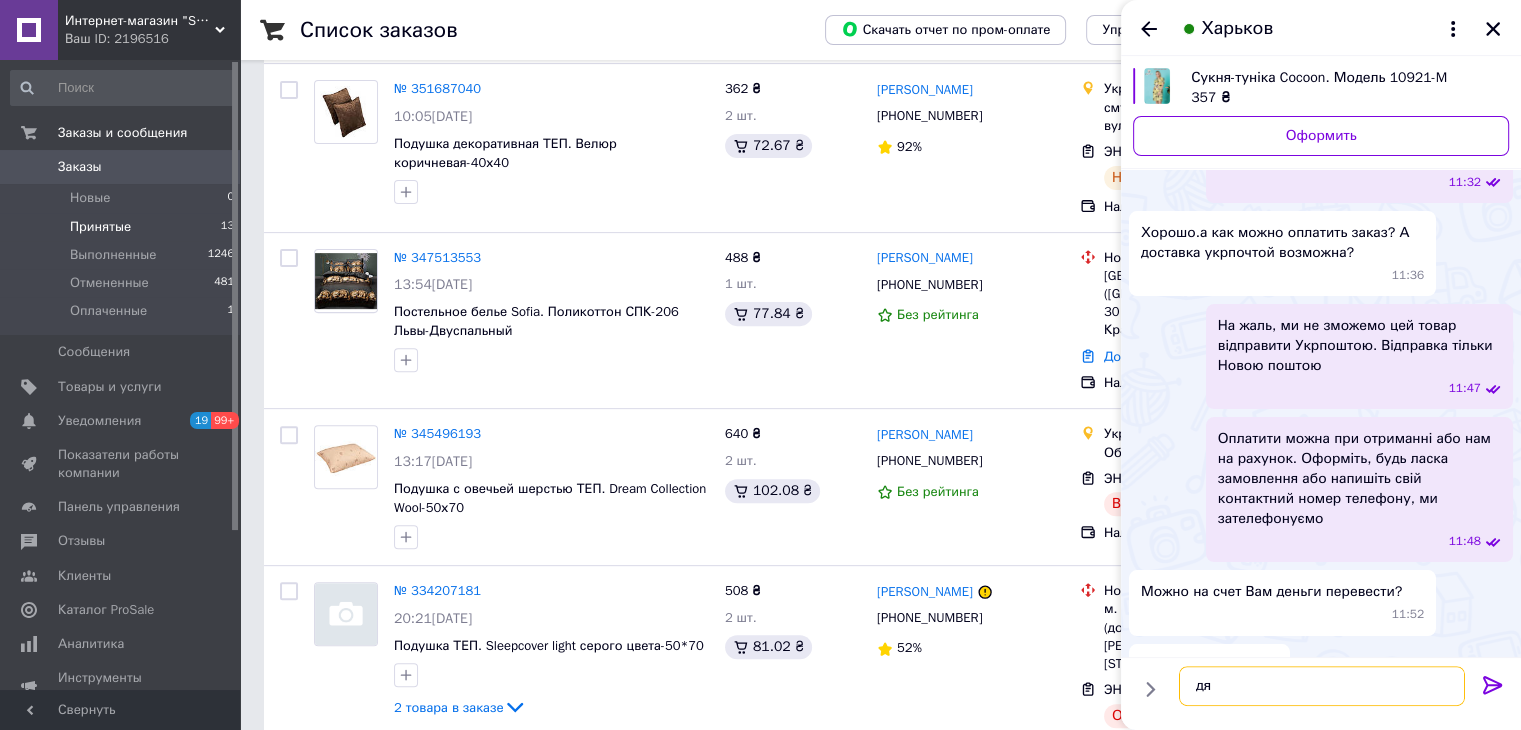 type on "д" 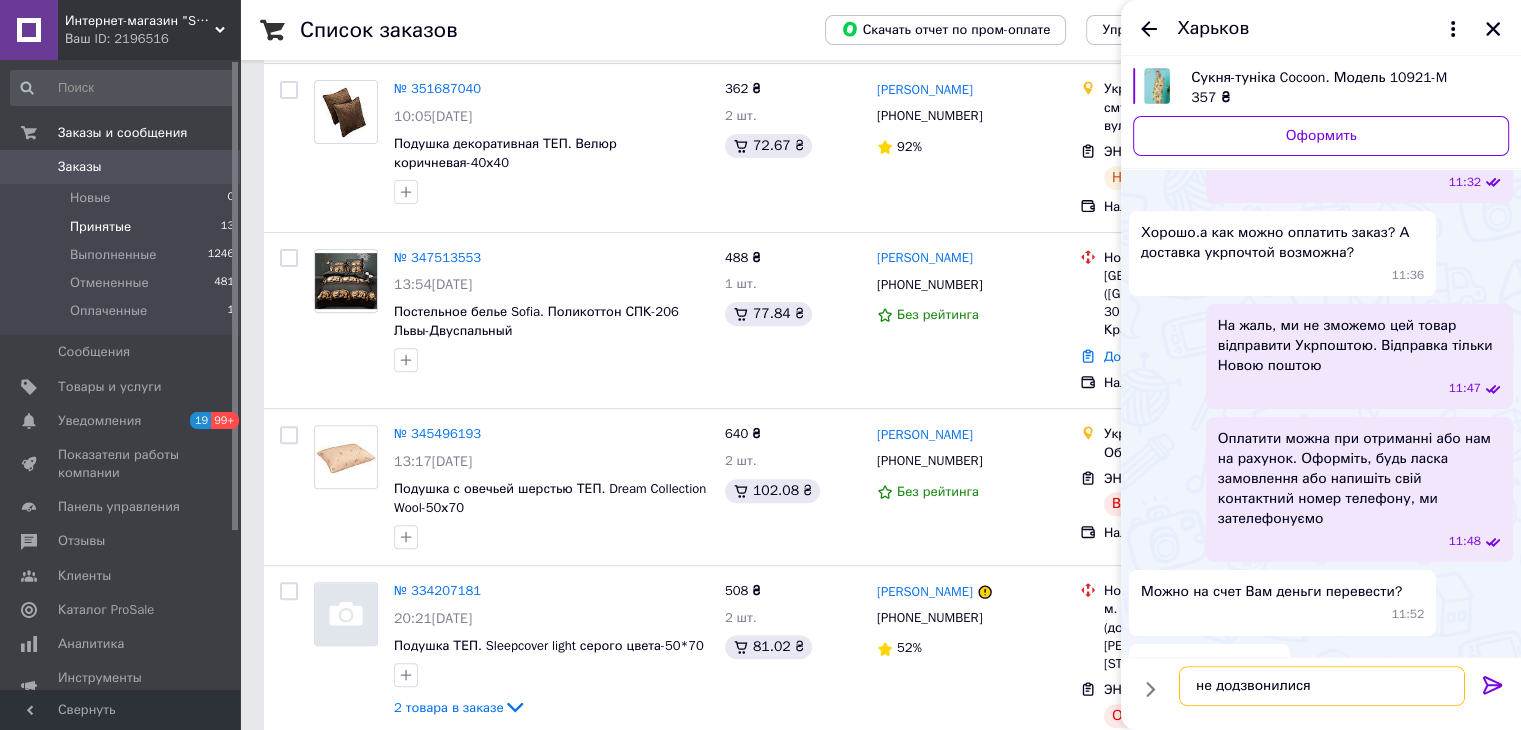 click on "не додзвонилися" at bounding box center [1322, 686] 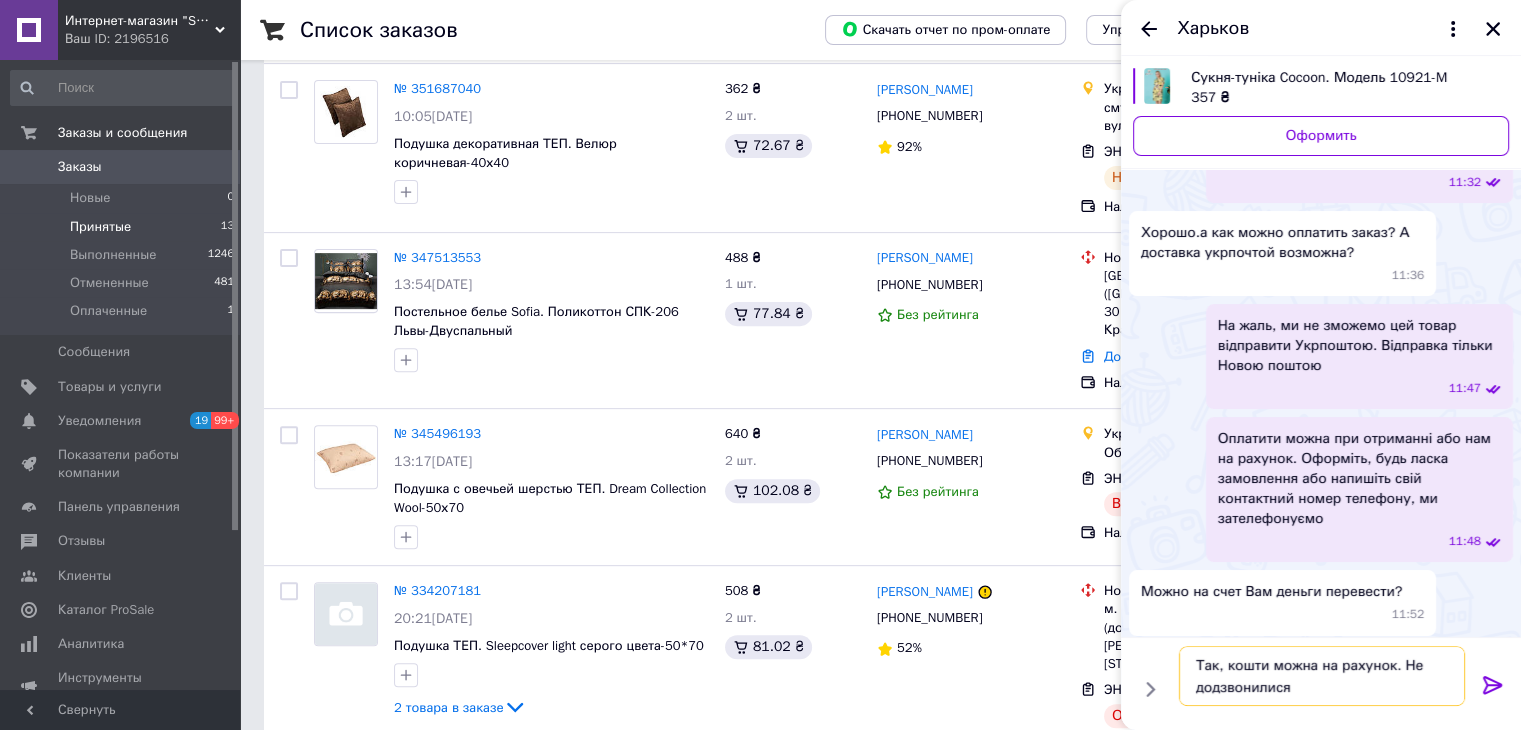 click on "Так, кошти можна на рахунок. Не додзвонилися" at bounding box center (1322, 676) 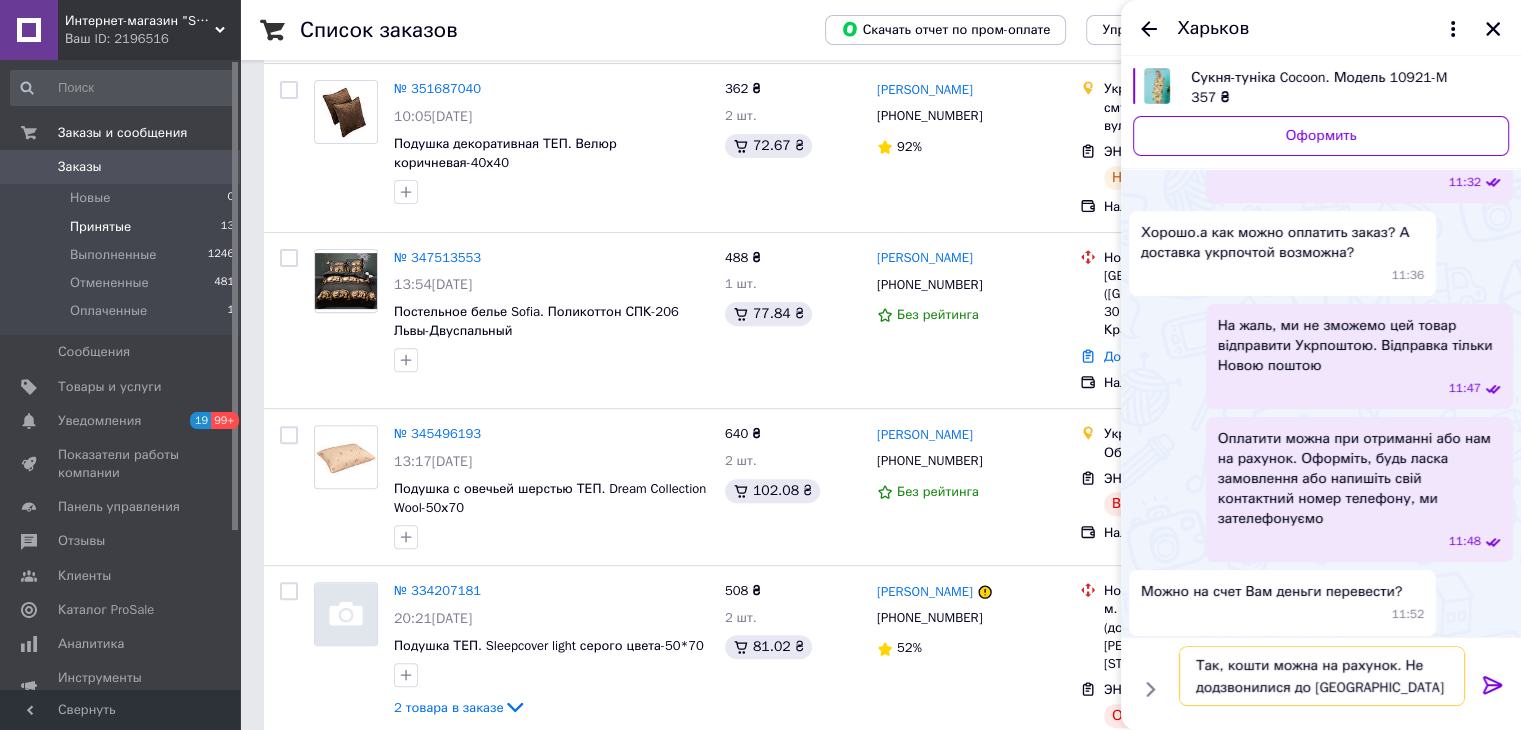 type on "Так, кошти можна на рахунок. Не додзвонилися до [GEOGRAPHIC_DATA]." 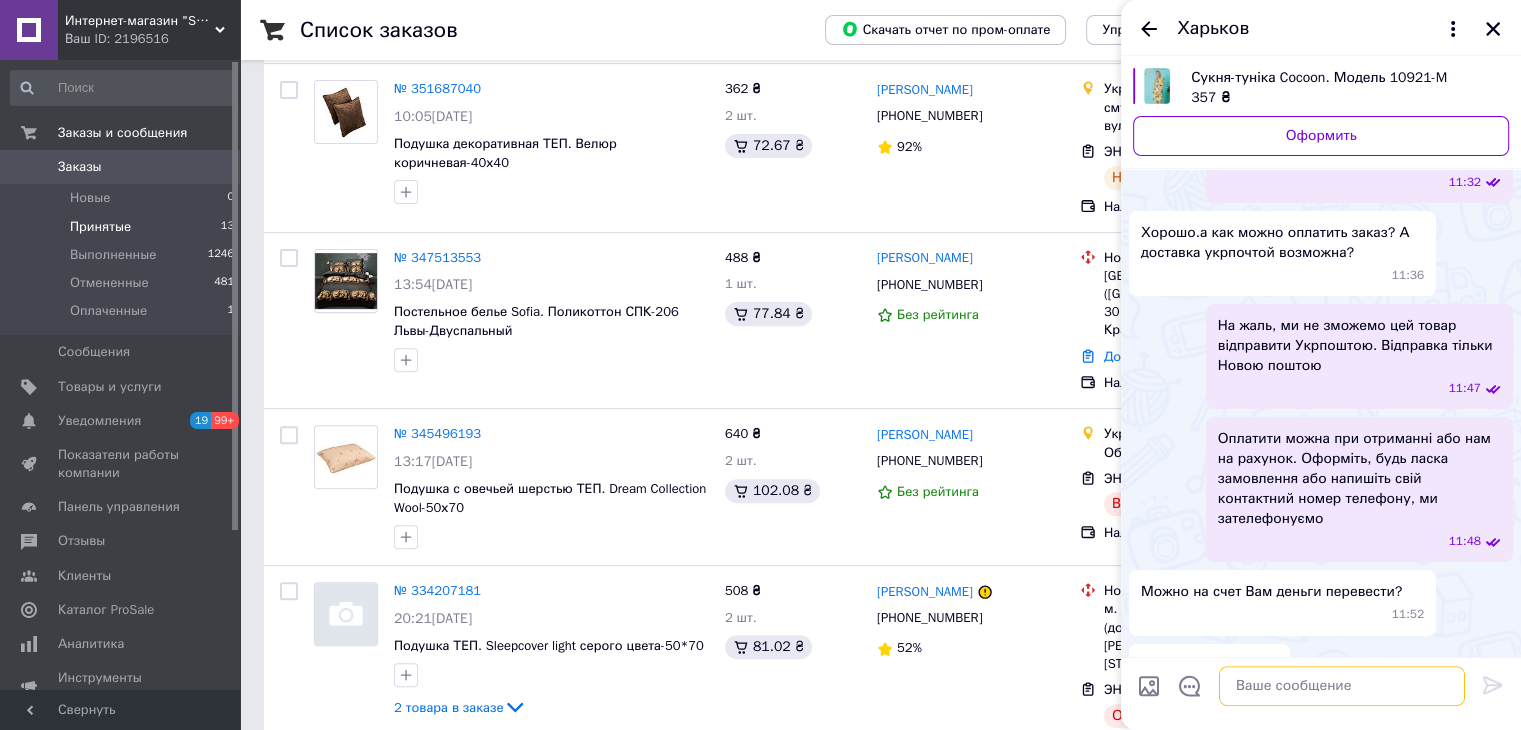 scroll, scrollTop: 443, scrollLeft: 0, axis: vertical 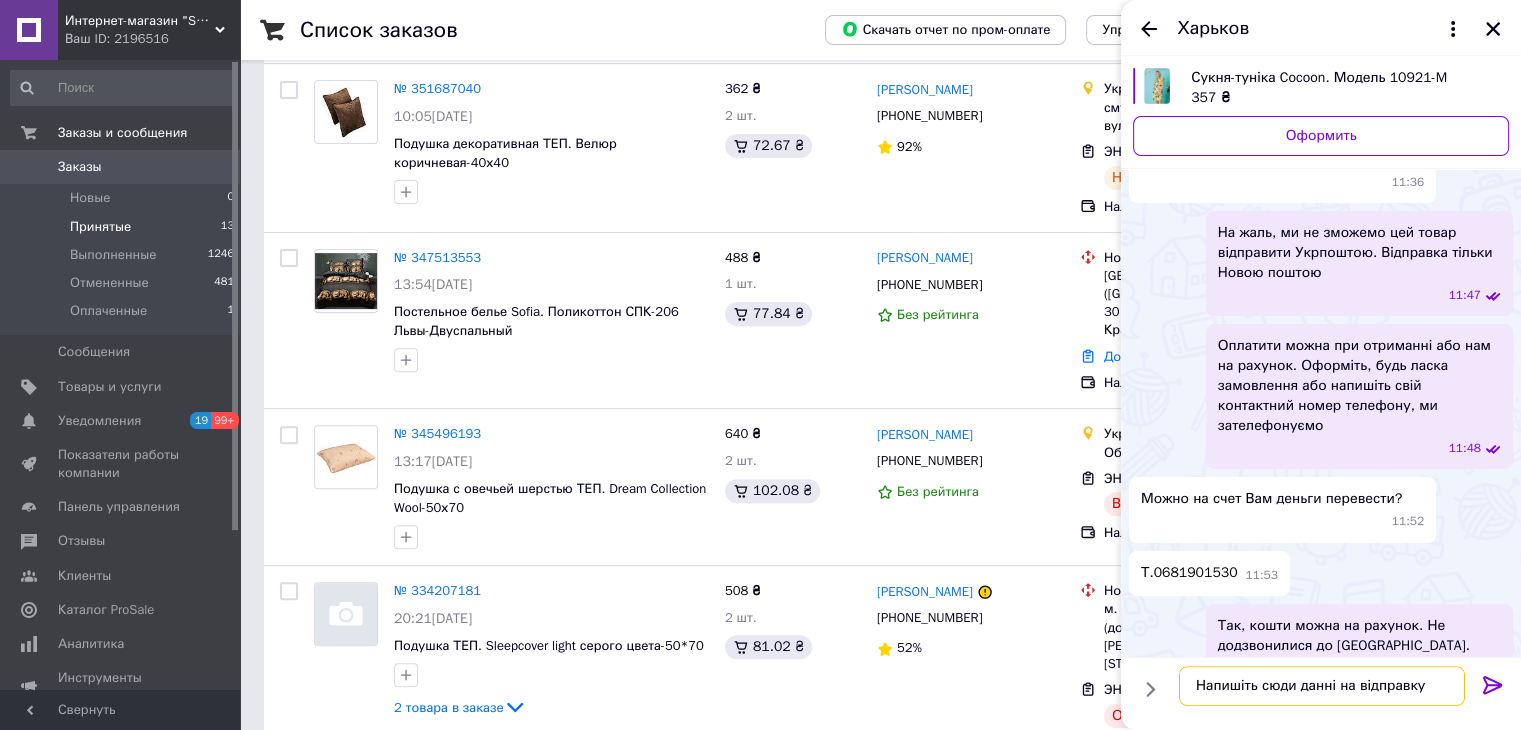 click on "Напишіть сюди данні на відправку" at bounding box center (1322, 686) 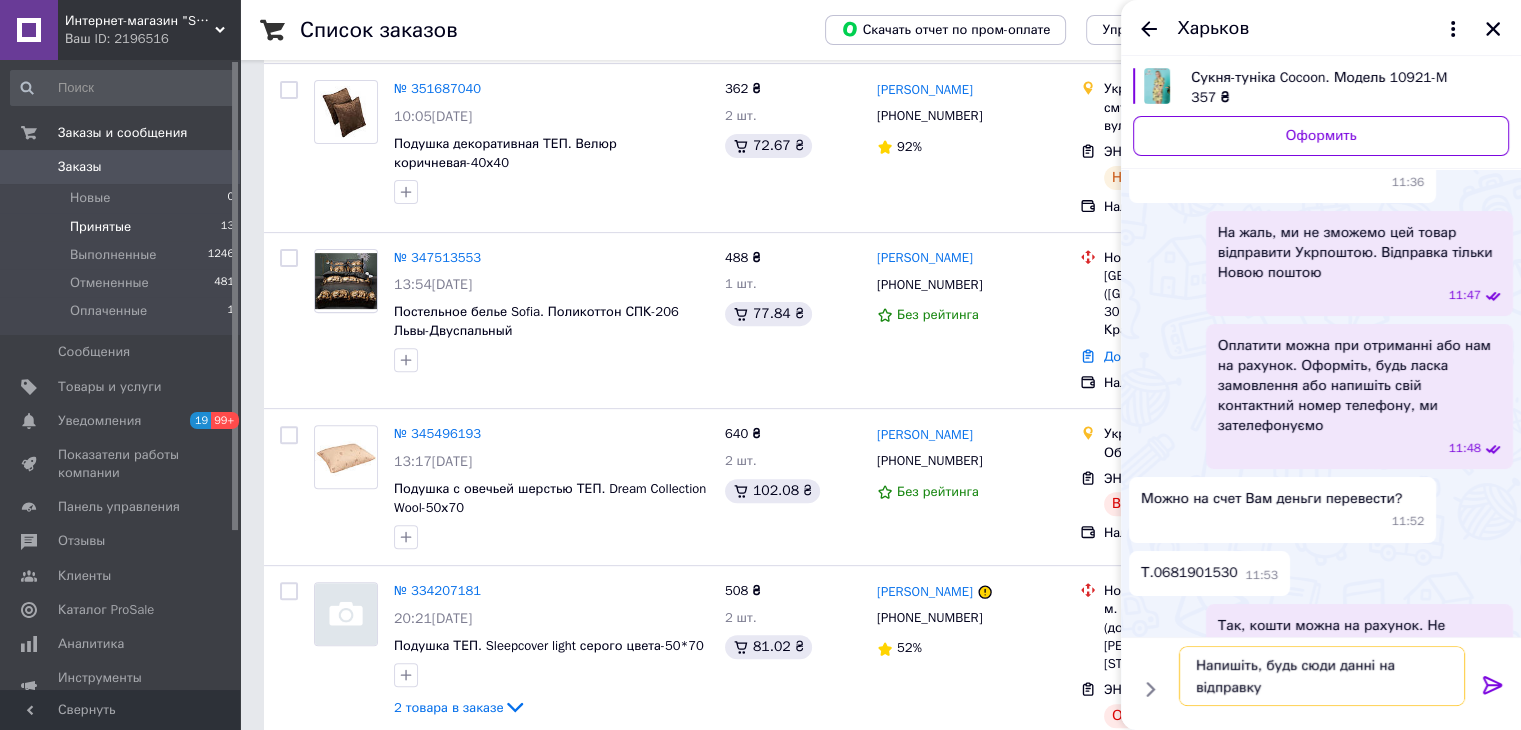 scroll, scrollTop: 463, scrollLeft: 0, axis: vertical 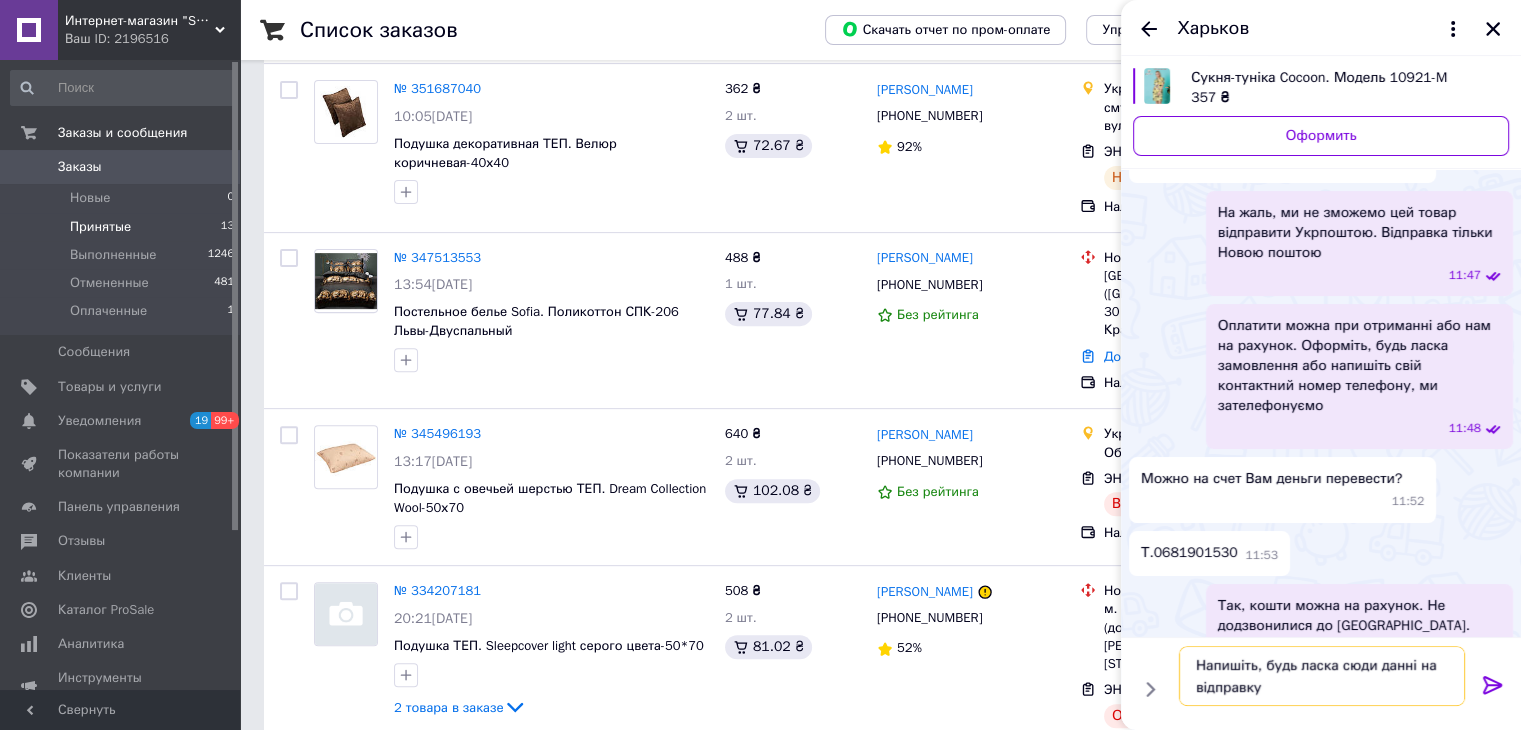 type on "Напишіть, будь ласка, сюди данні на відправку" 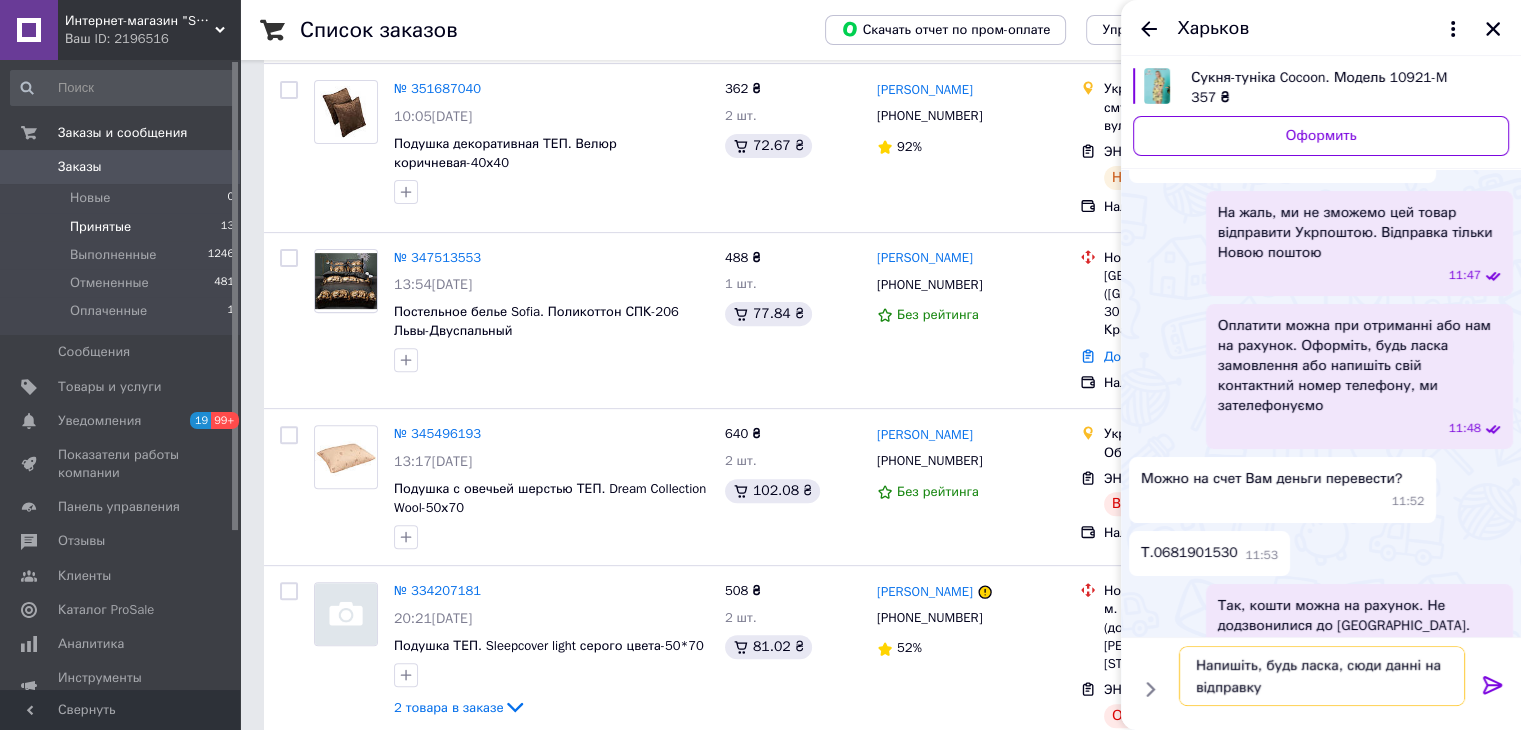 click on "Напишіть, будь ласка, сюди данні на відправку" at bounding box center (1322, 676) 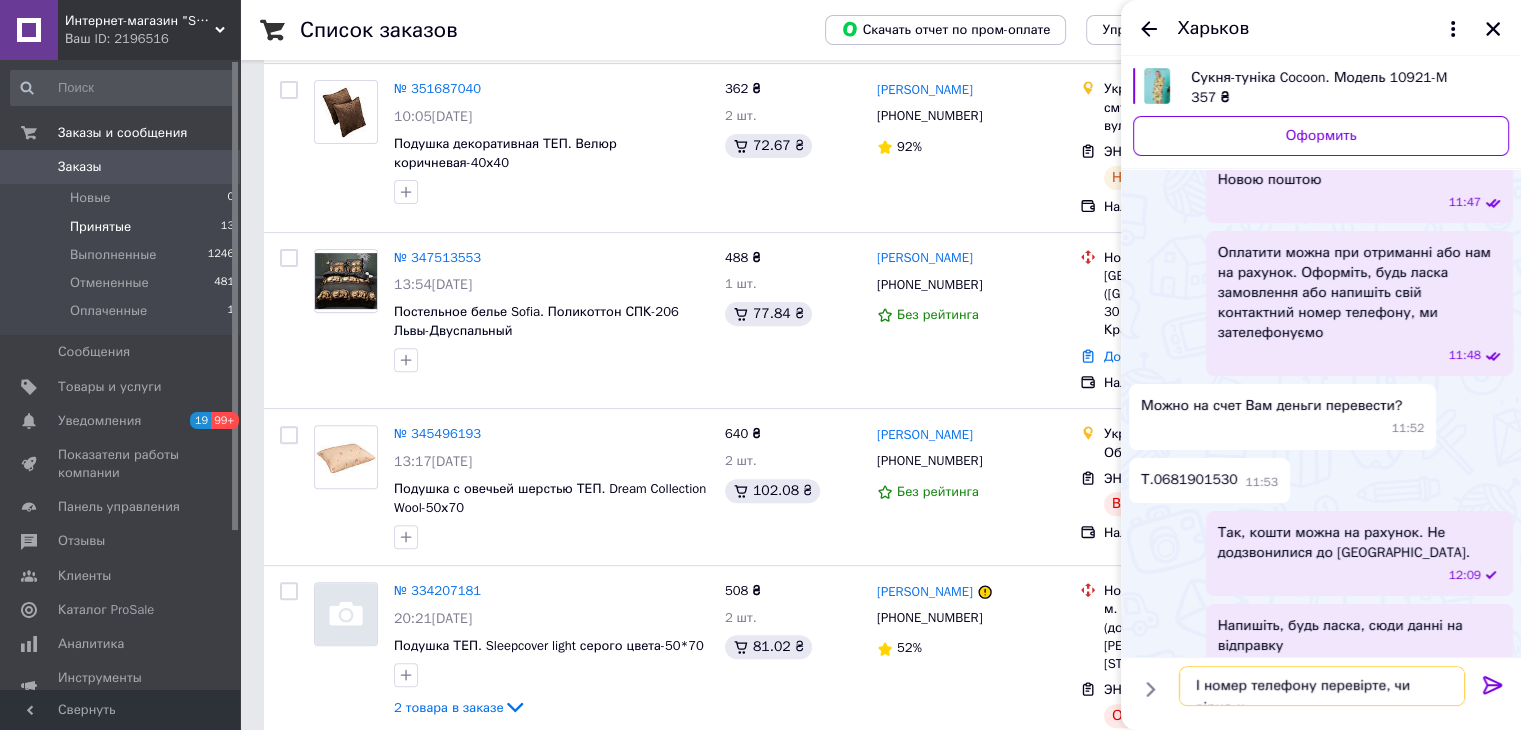 scroll, scrollTop: 556, scrollLeft: 0, axis: vertical 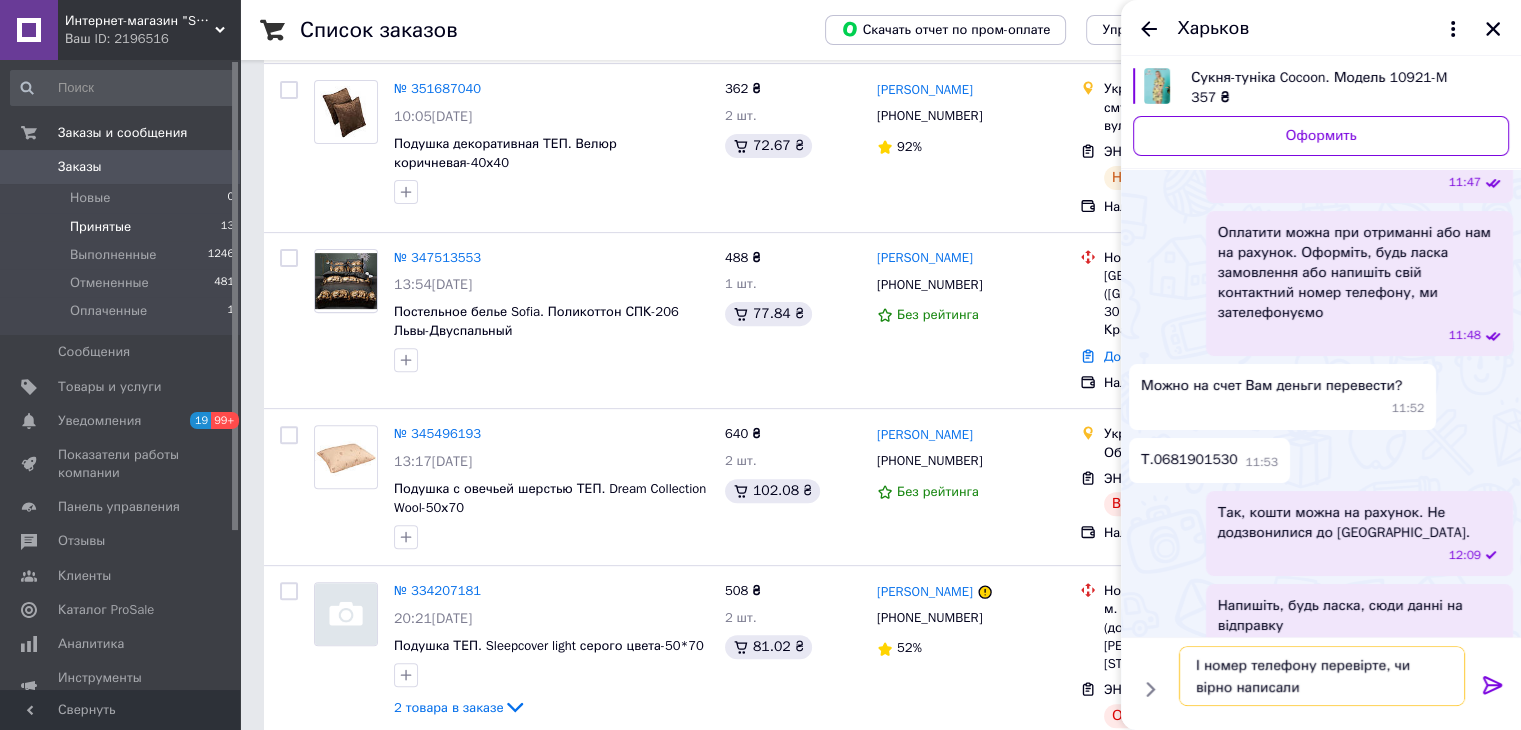 type on "І номер телефону перевірте, чи вірно написали?" 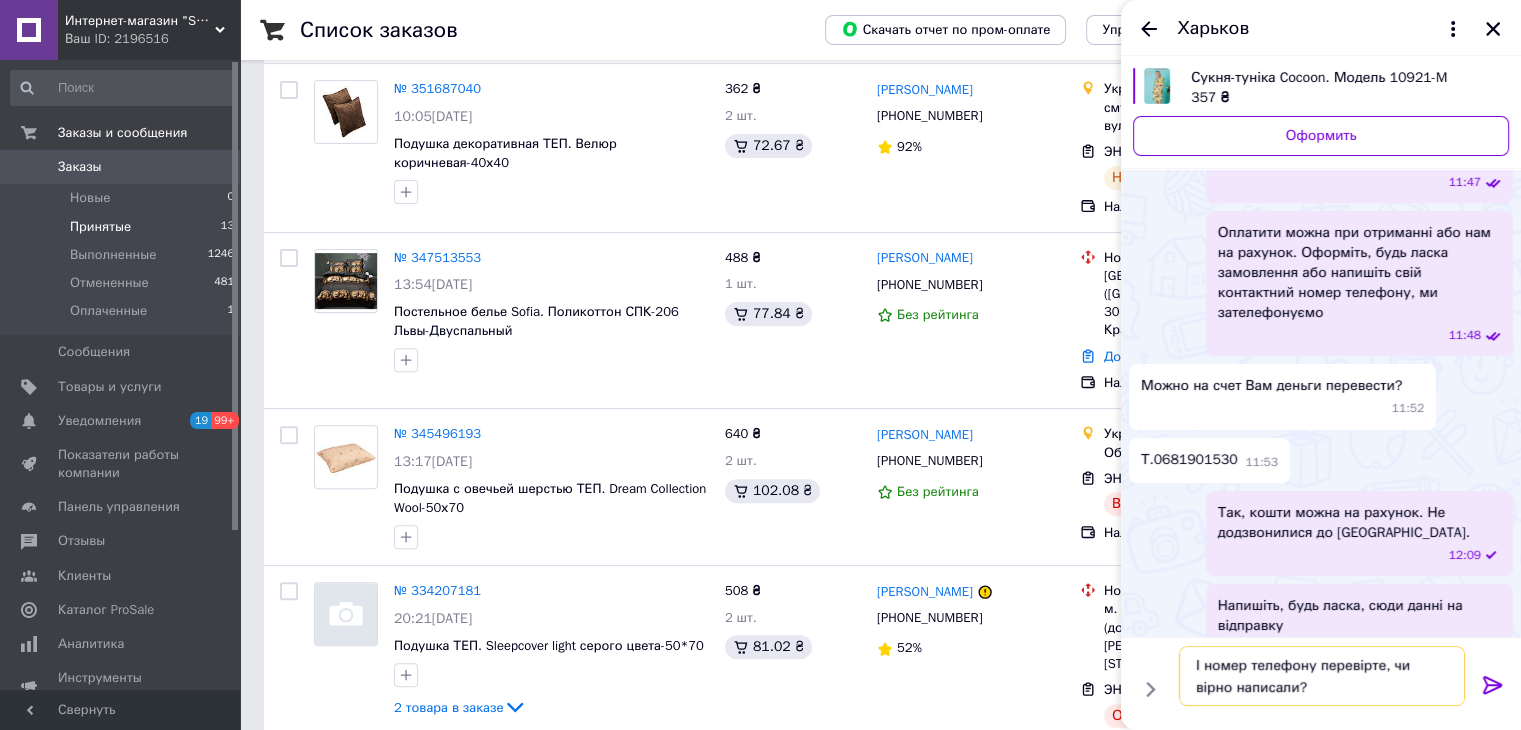 type 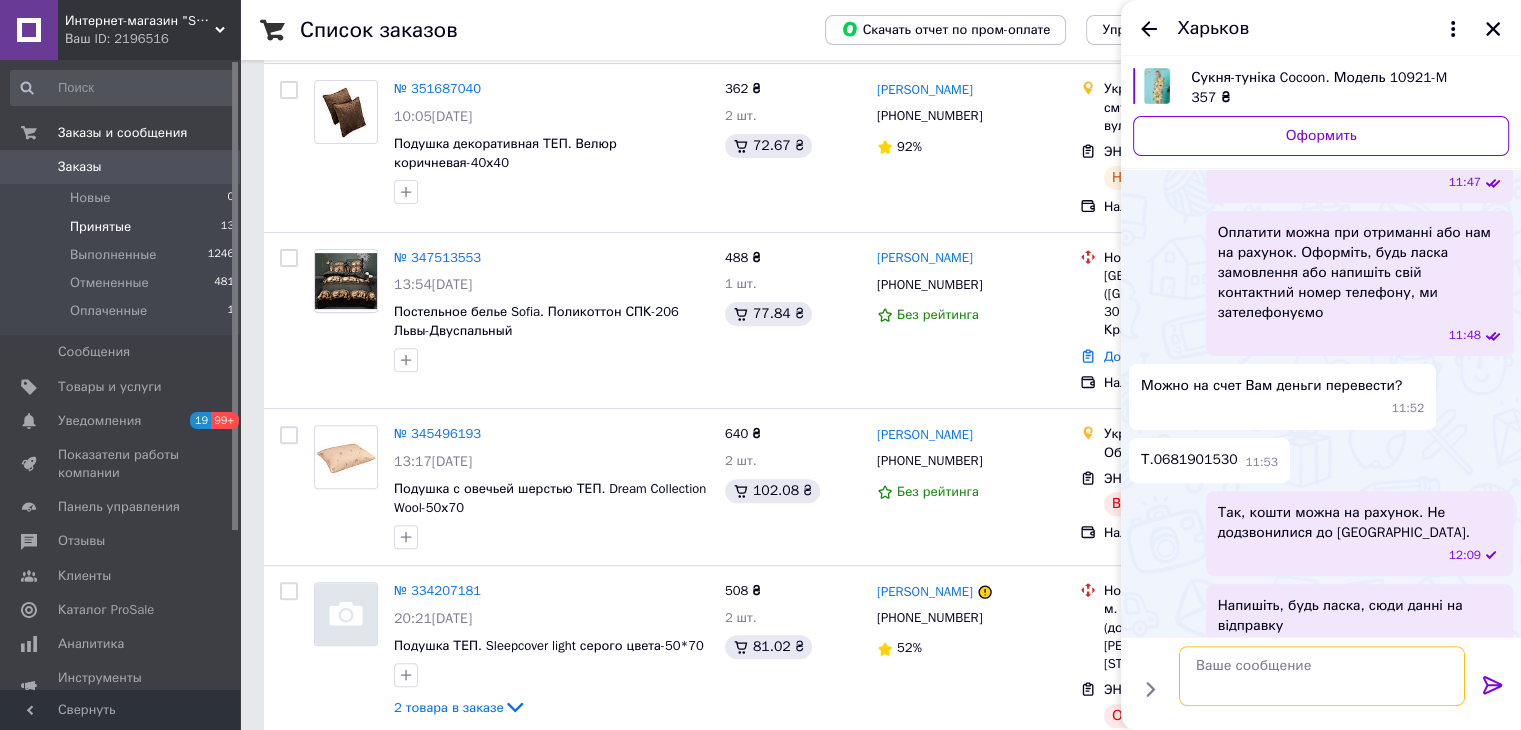 scroll, scrollTop: 629, scrollLeft: 0, axis: vertical 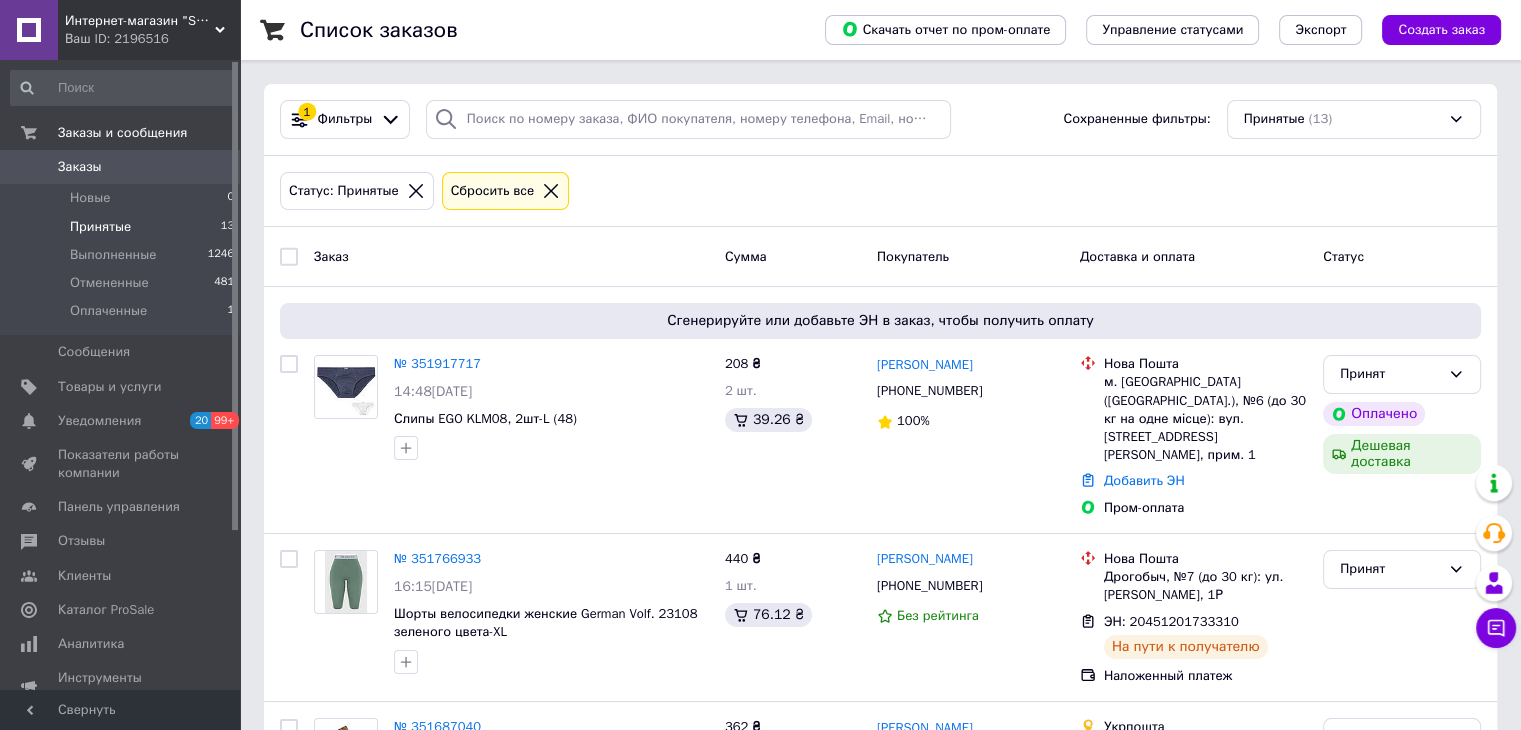 click on "Принятые" at bounding box center (100, 227) 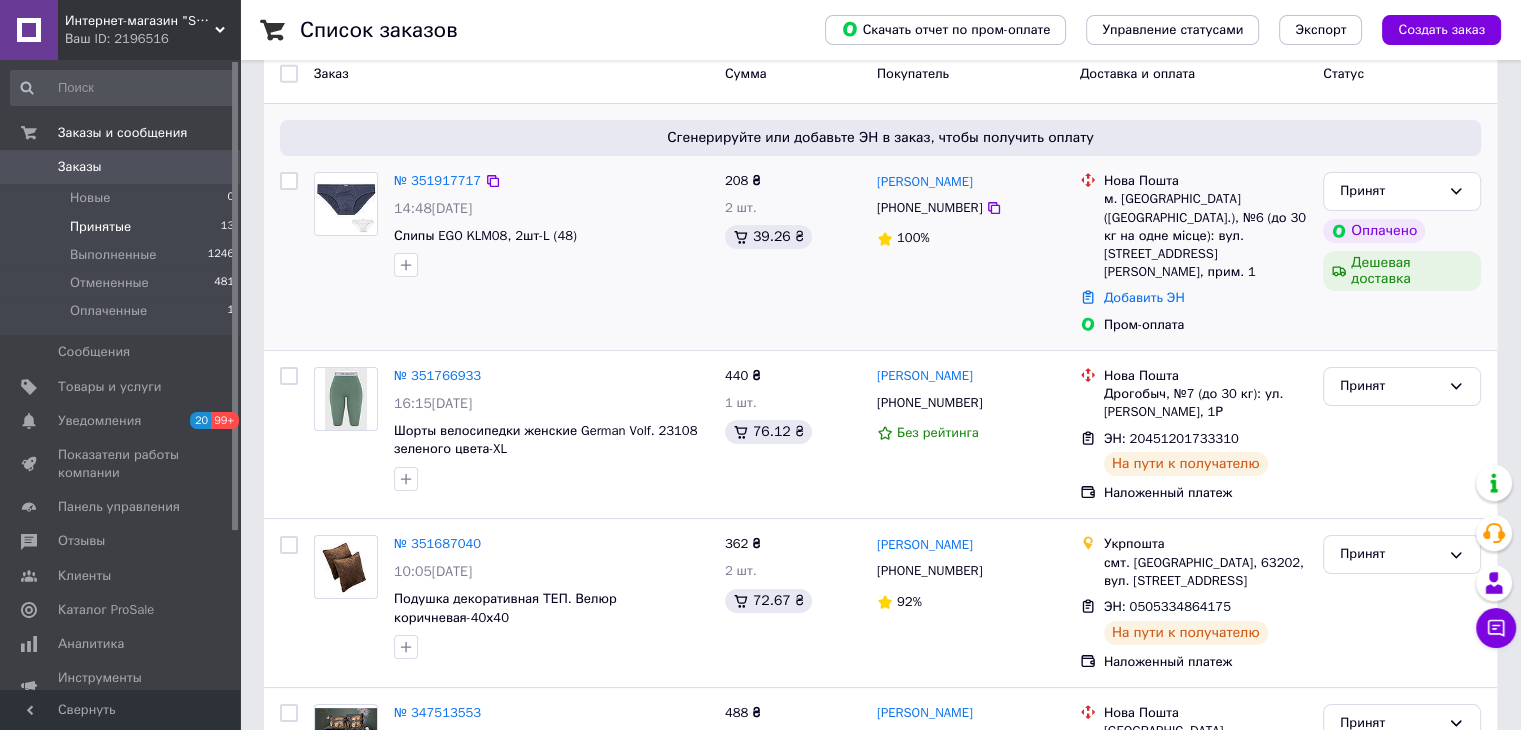 scroll, scrollTop: 200, scrollLeft: 0, axis: vertical 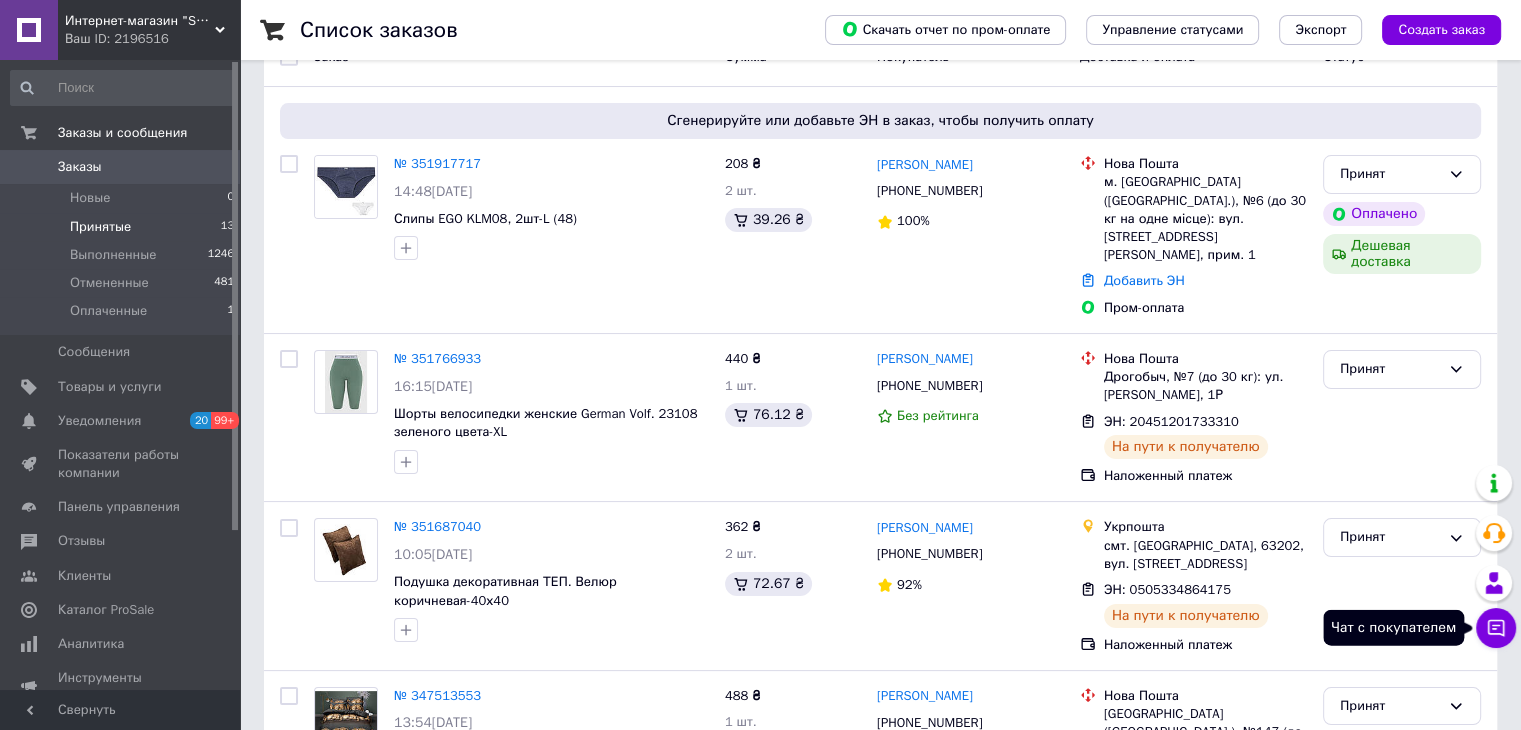 click 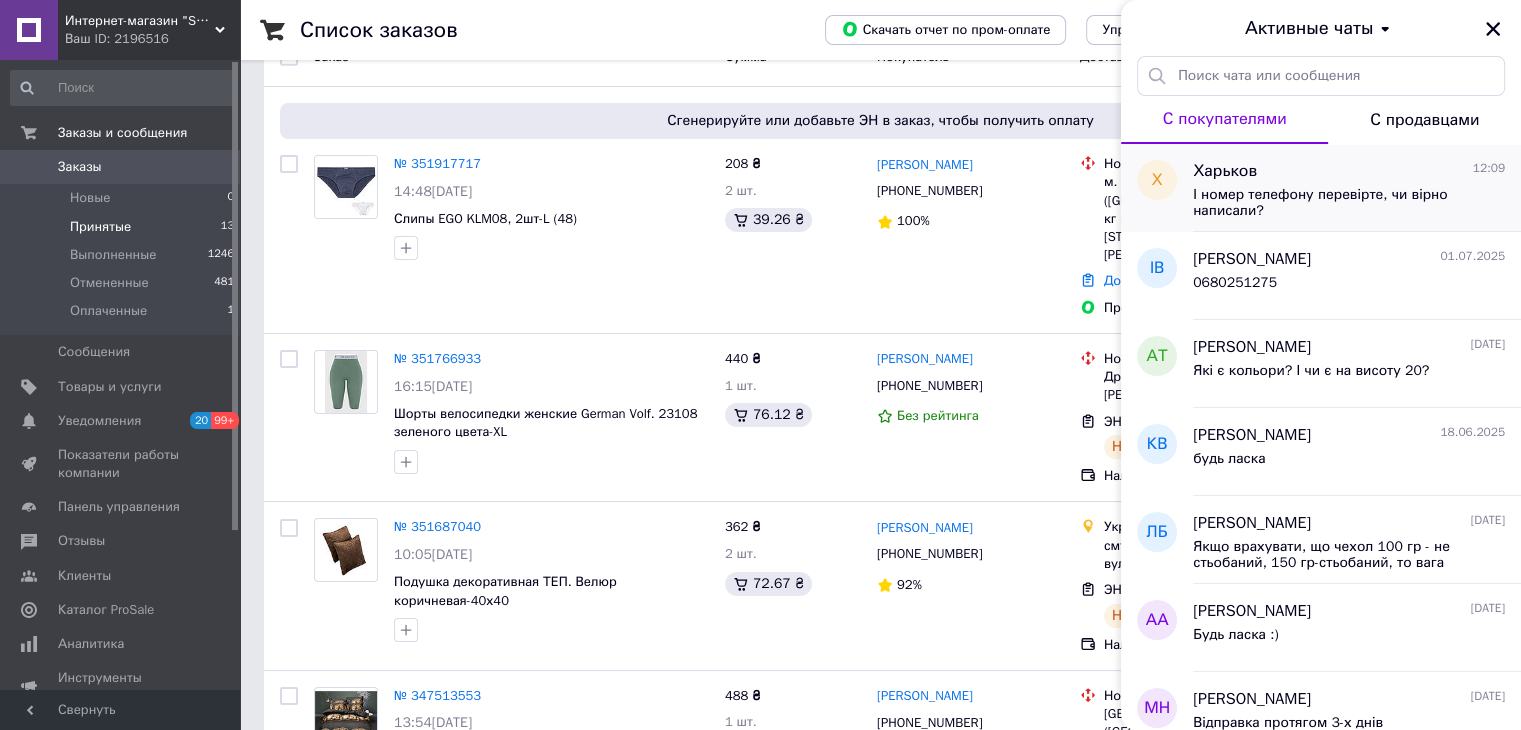 click on "І номер телефону перевірте, чи вірно написали?" at bounding box center [1335, 203] 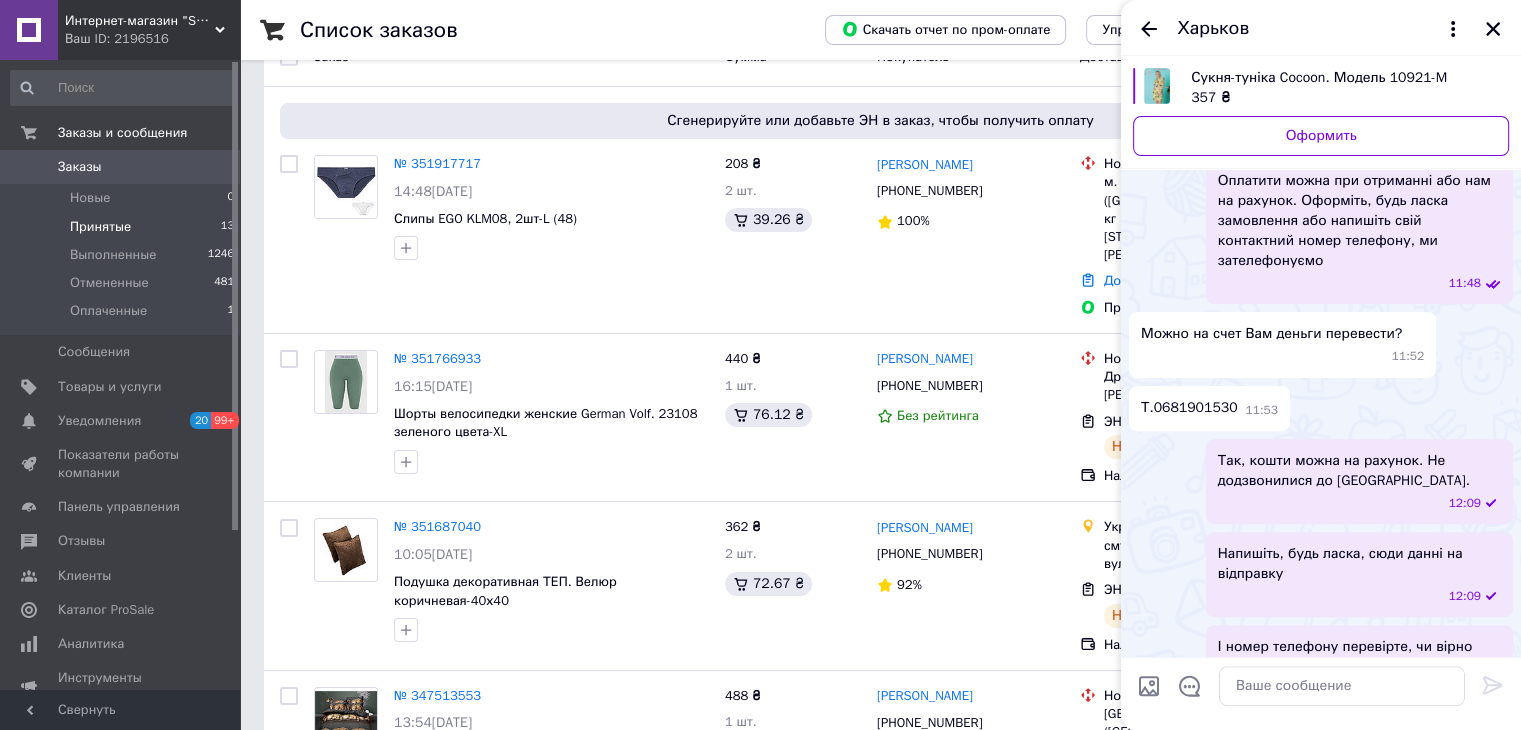 scroll, scrollTop: 629, scrollLeft: 0, axis: vertical 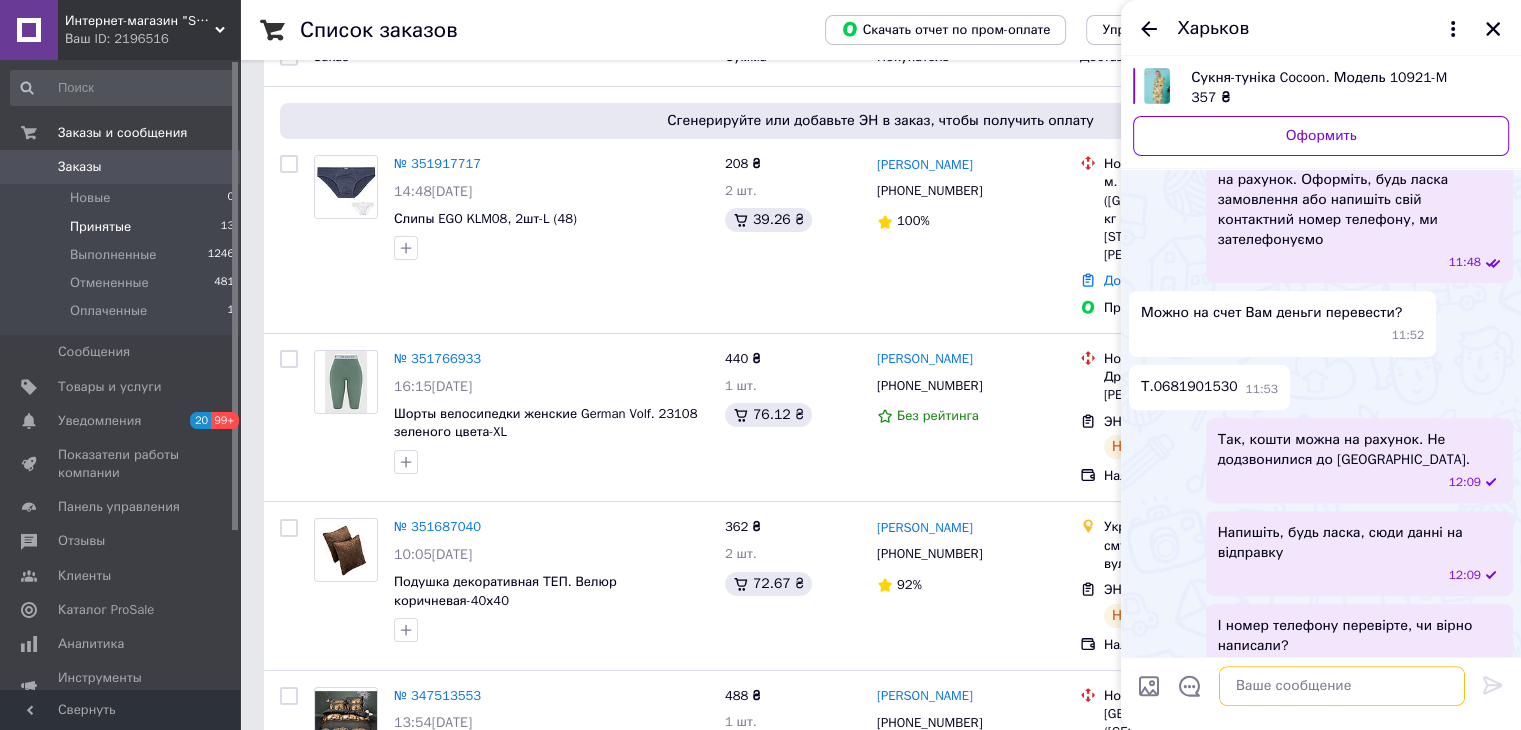 click at bounding box center (1342, 686) 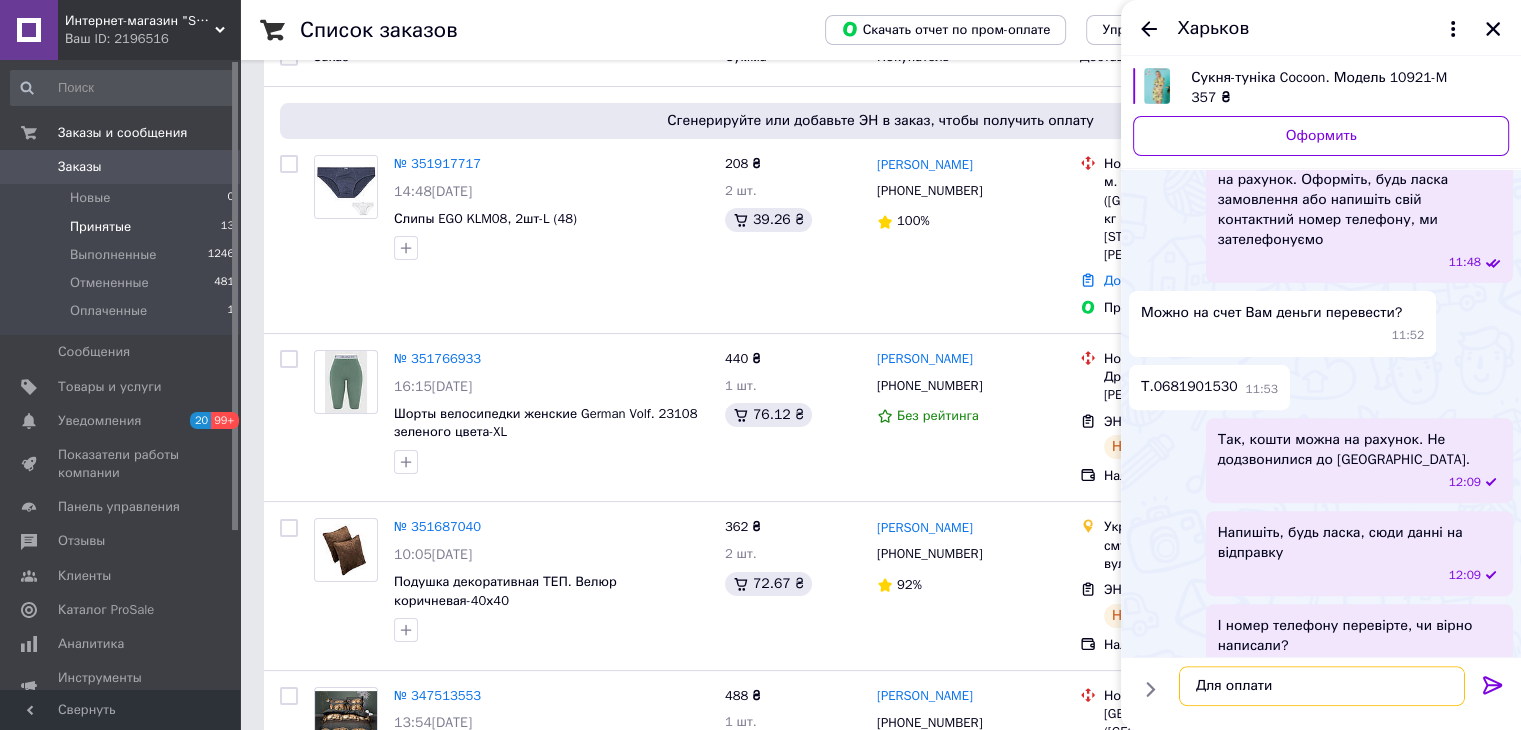 paste on ""Приватбанк, р/р: [FINANCIAL_ID], ЄДРПОУ: 2312613525, ФОП Реп'[PERSON_NAME]
Важливо!!!! Вказати призначення платежу: оплата за товар.
Сума грн. "" 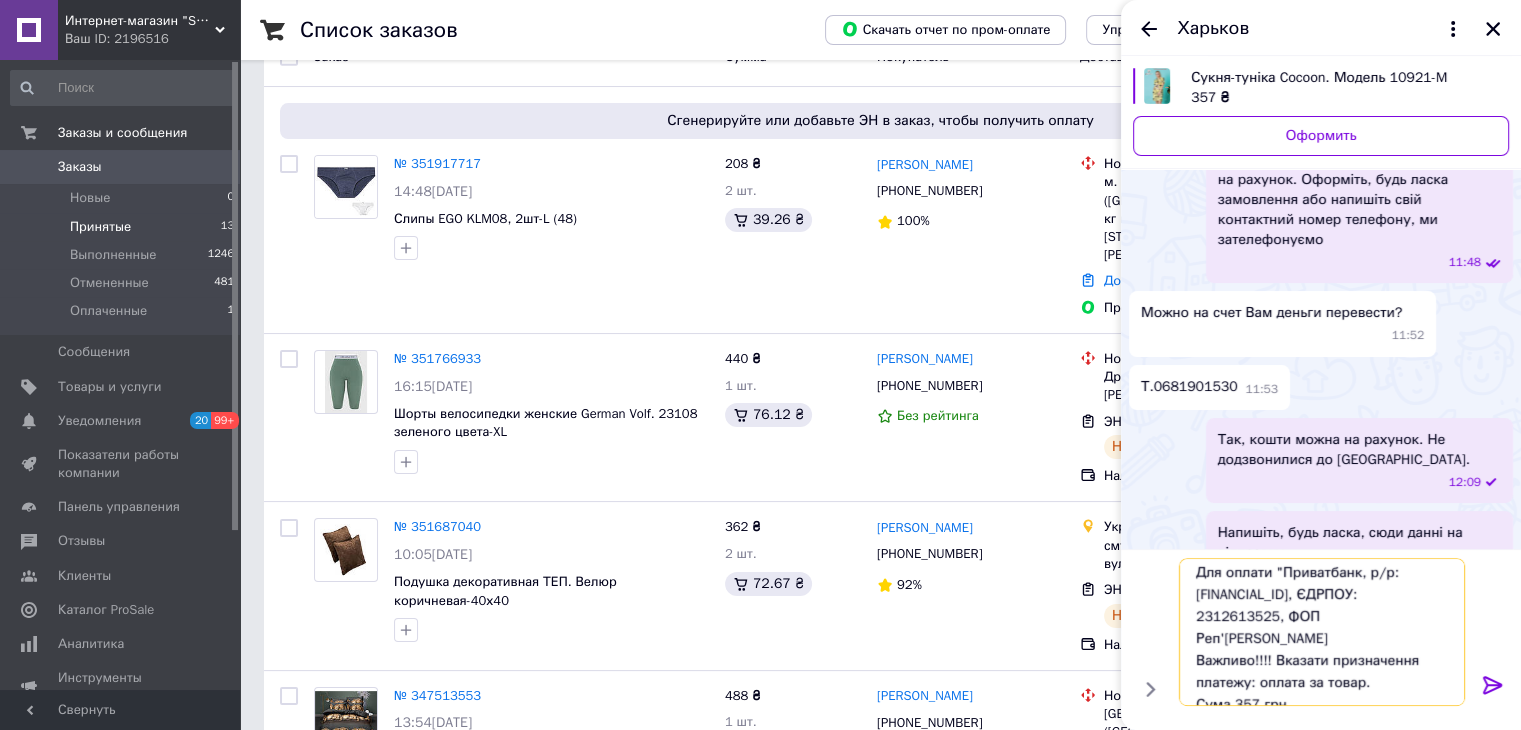 scroll, scrollTop: 0, scrollLeft: 0, axis: both 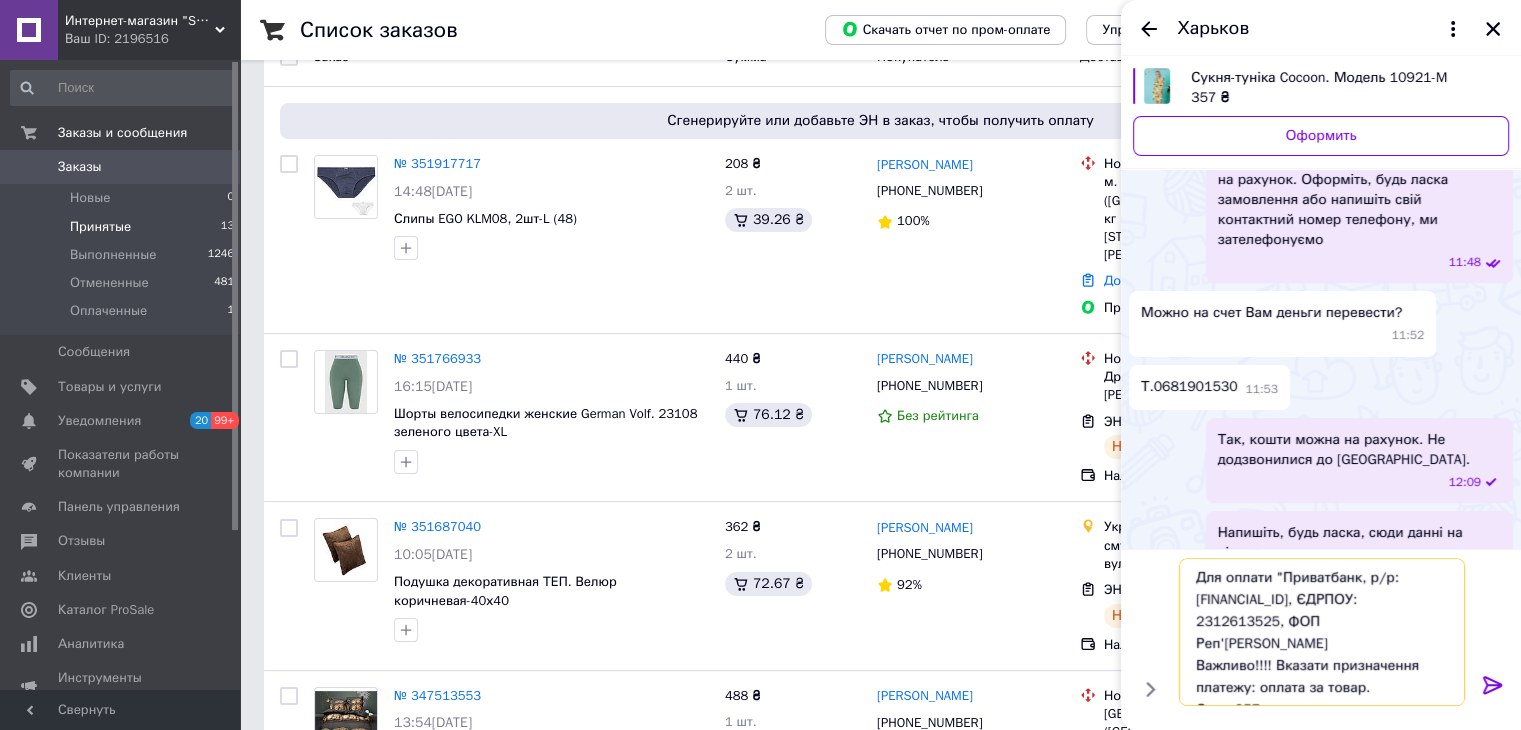 click on "Для оплати "Приватбанк, р/р: [FINANCIAL_ID], ЄДРПОУ: 2312613525, ФОП Реп'[PERSON_NAME]
Важливо!!!! Вказати призначення платежу: оплата за товар.
Сума 357 грн." at bounding box center [1322, 632] 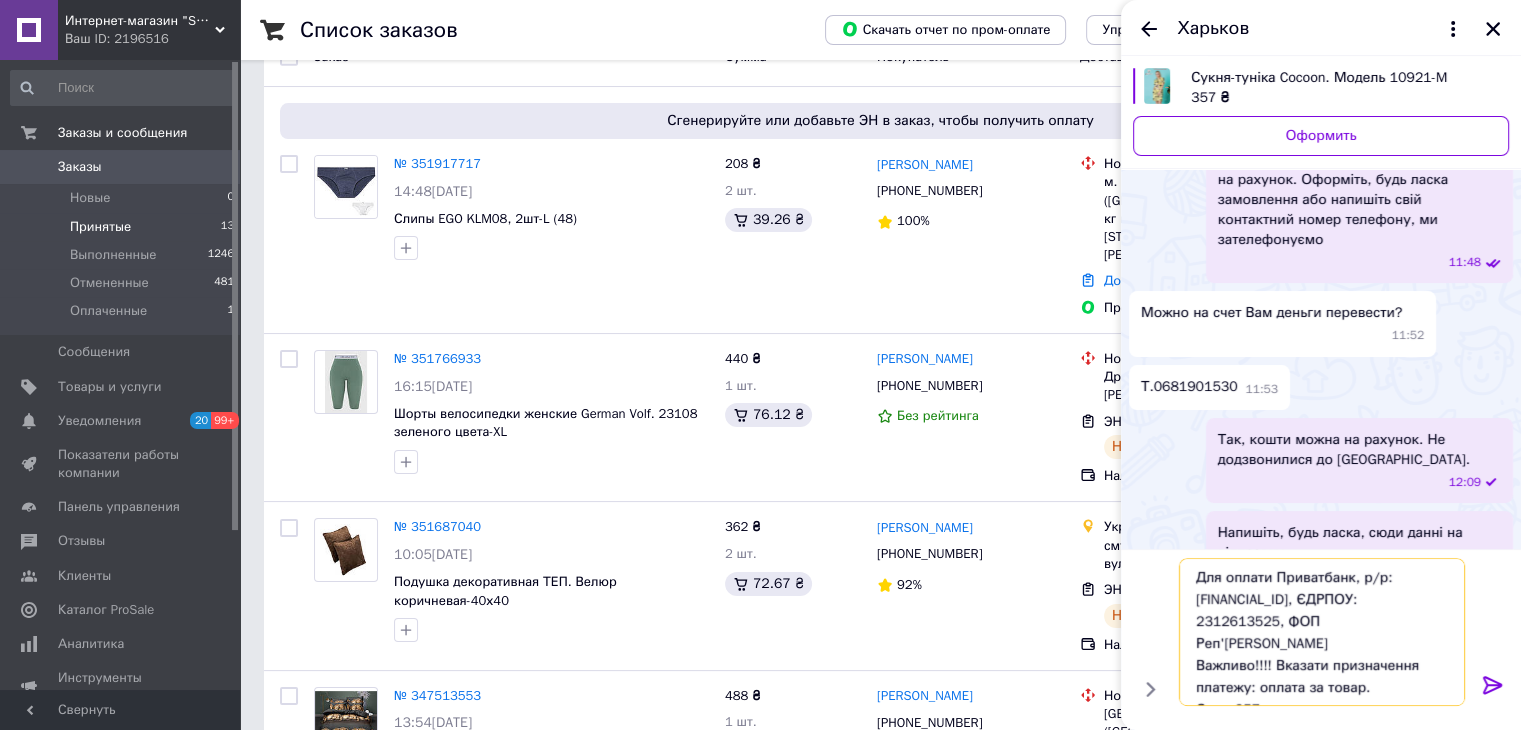 type 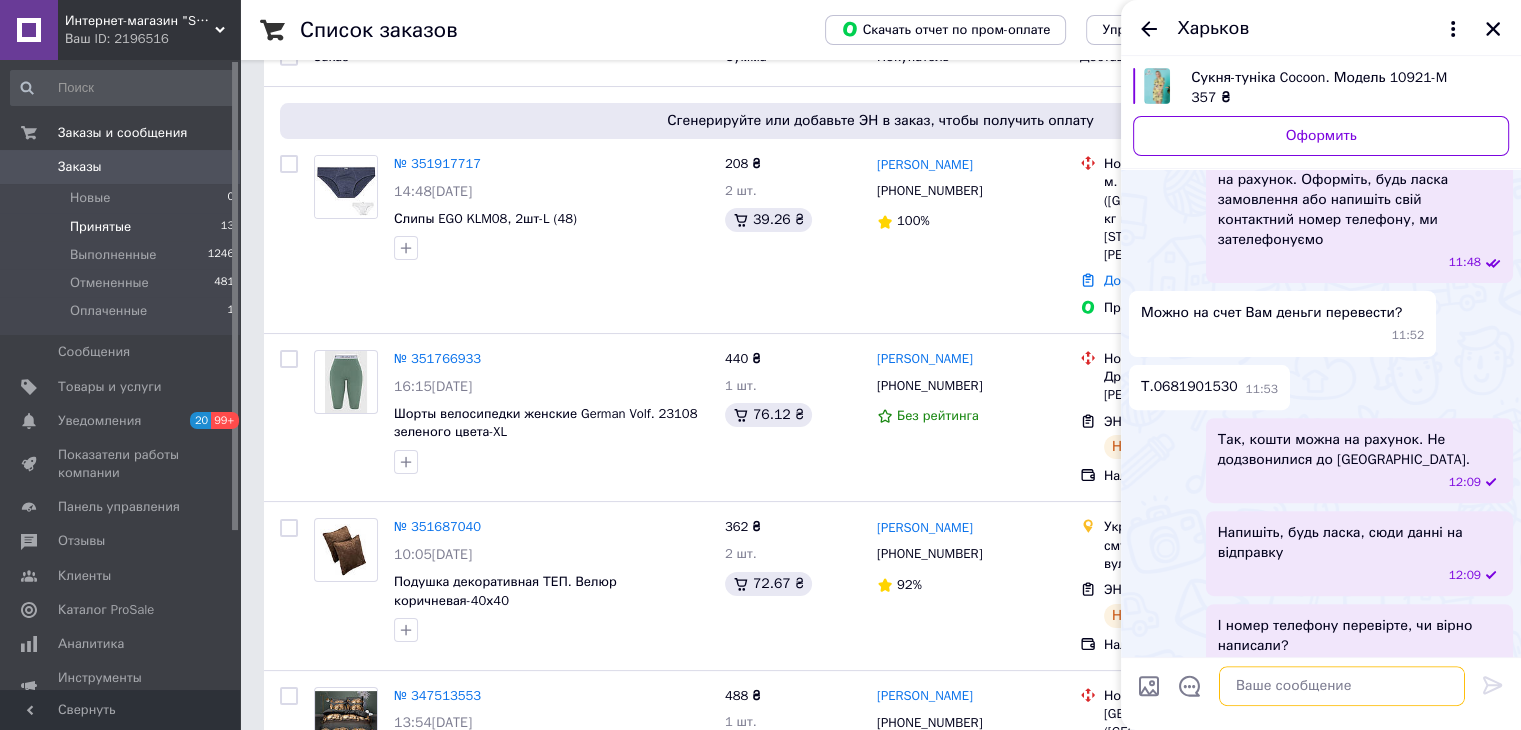 scroll, scrollTop: 803, scrollLeft: 0, axis: vertical 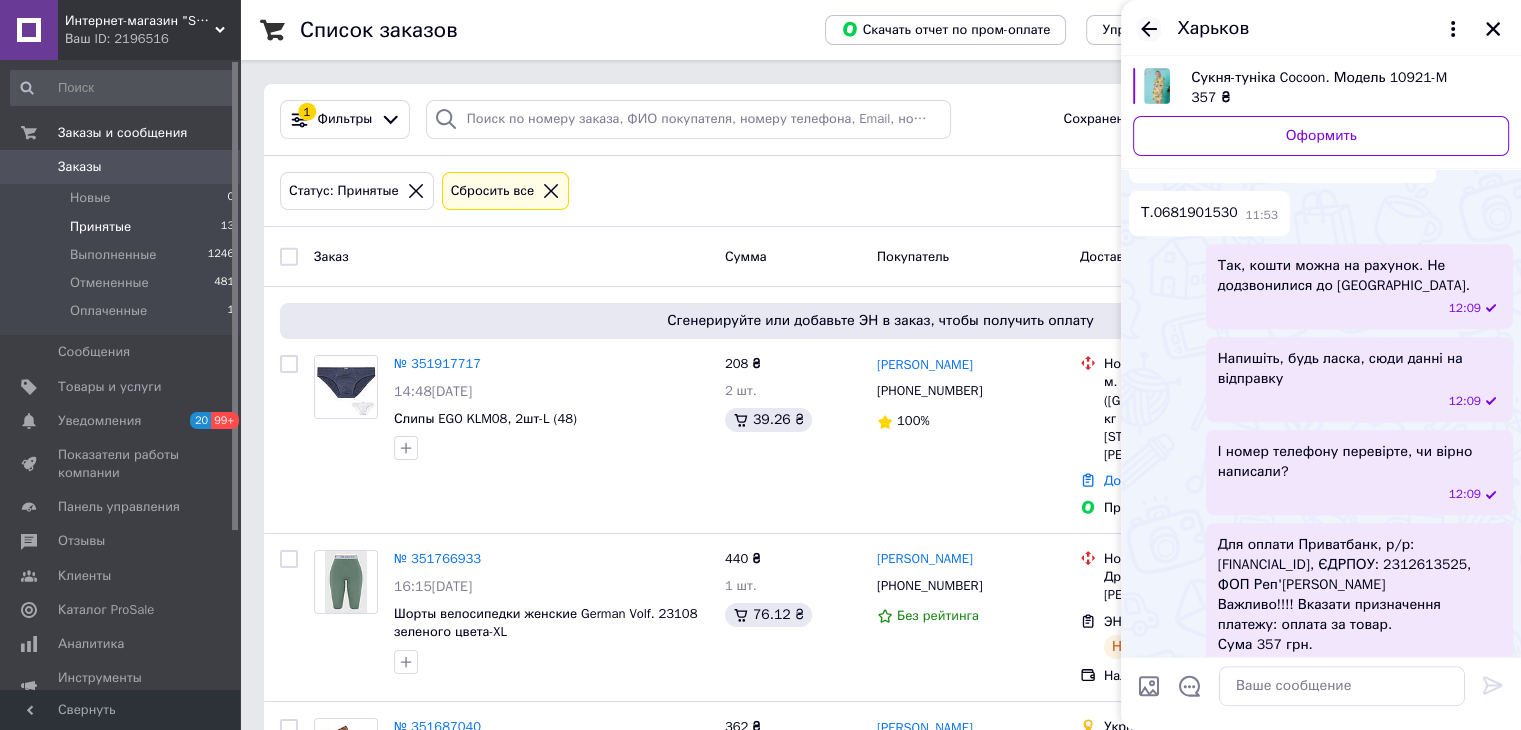 click 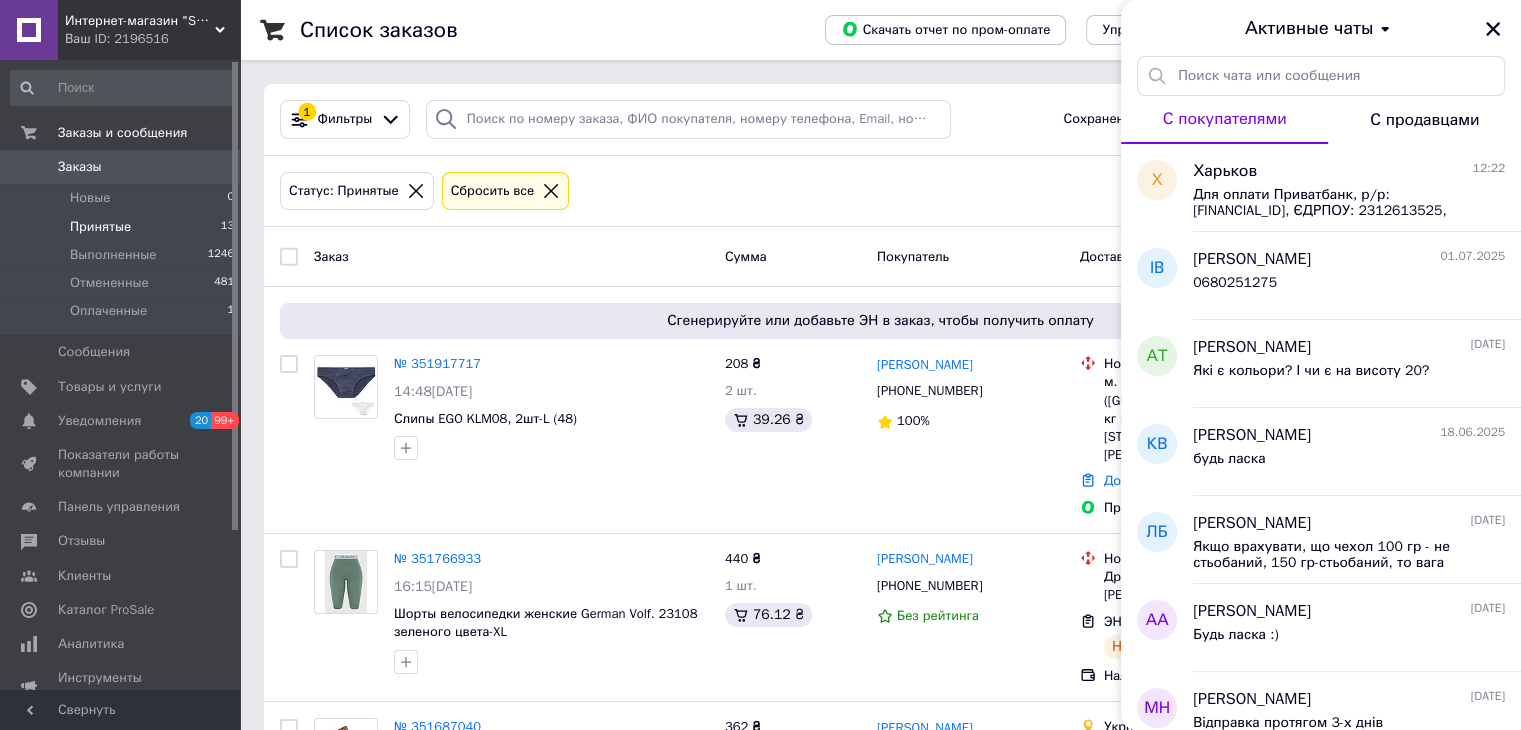 drag, startPoint x: 1500, startPoint y: 29, endPoint x: 1472, endPoint y: 31, distance: 28.071337 